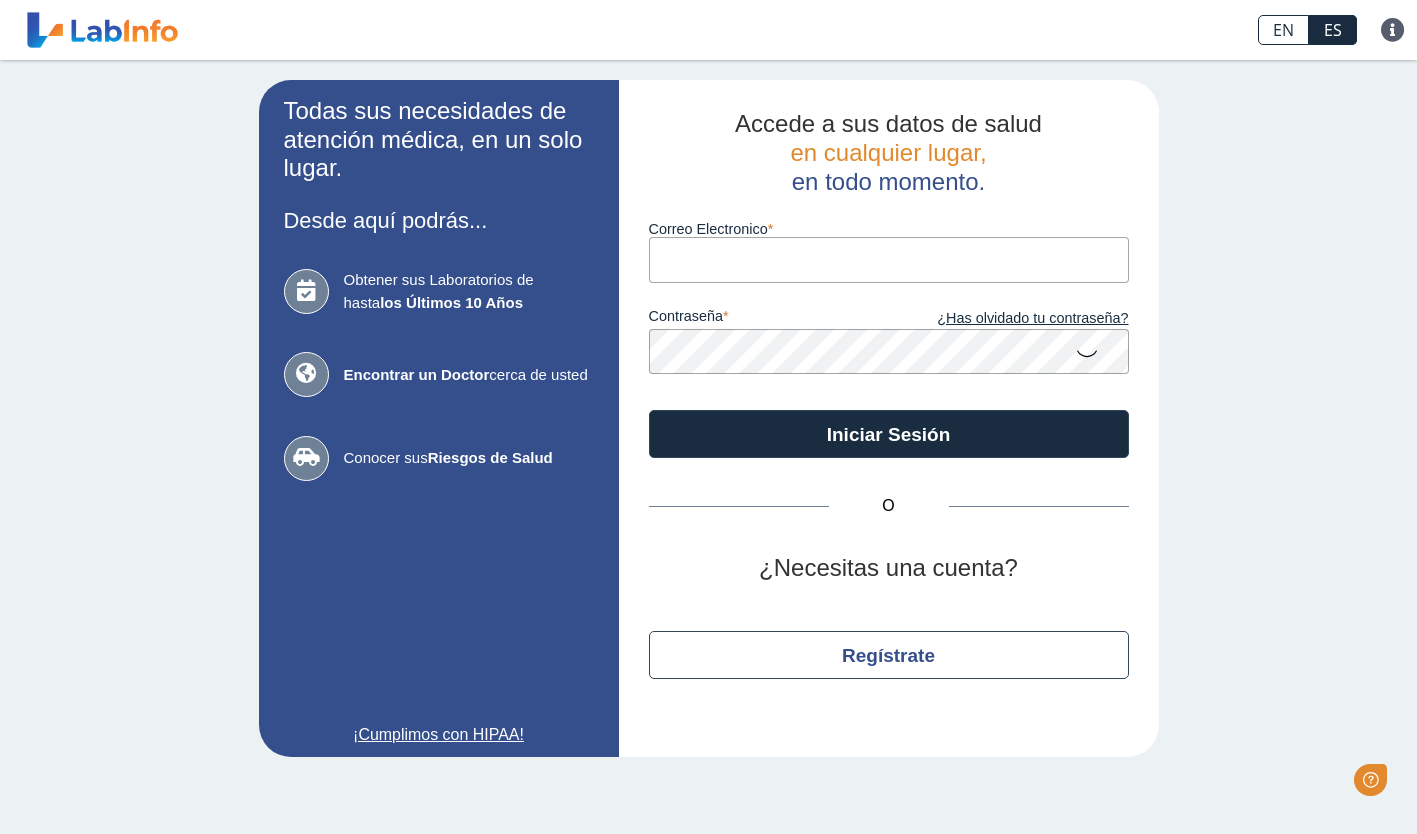 scroll, scrollTop: 0, scrollLeft: 0, axis: both 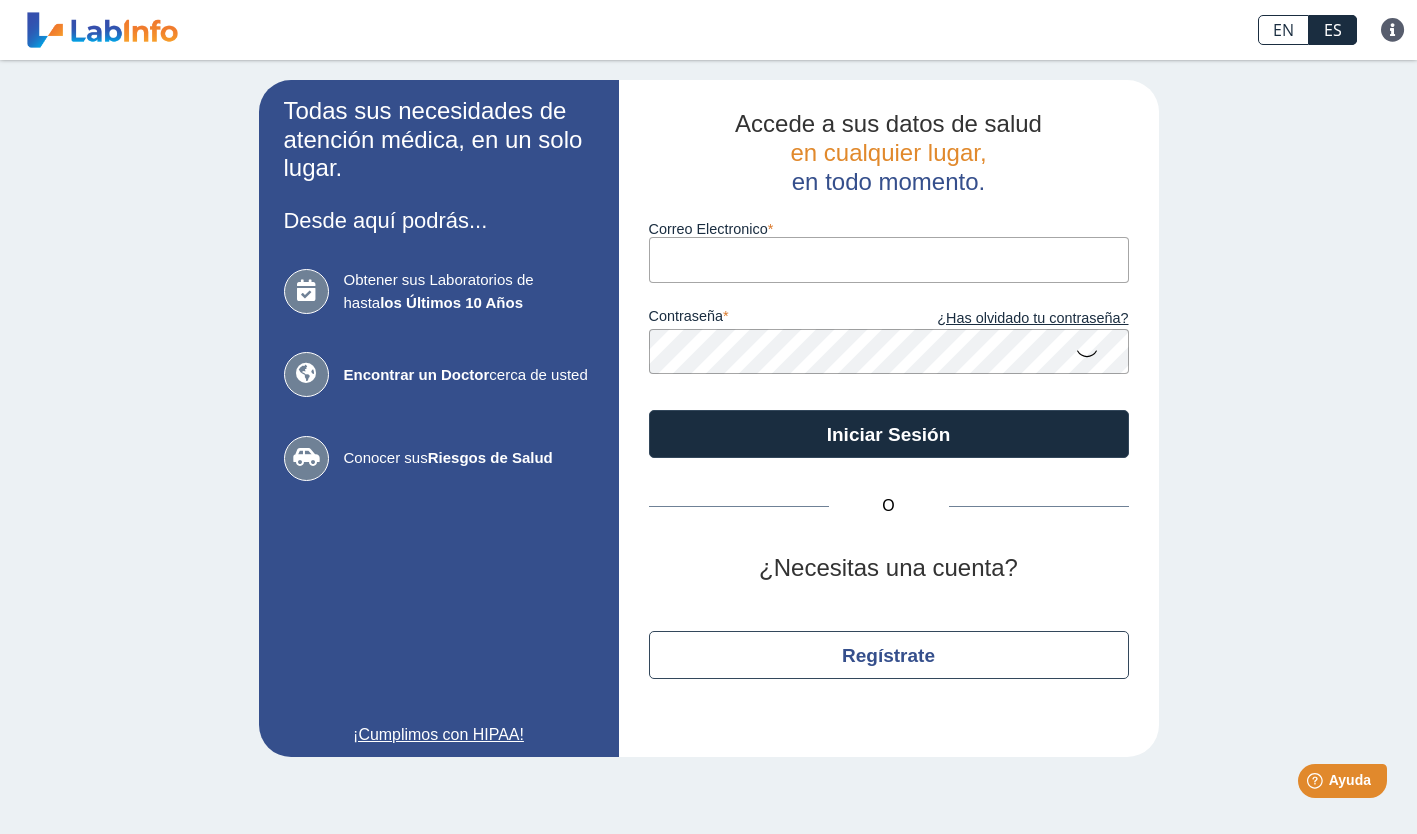 click on "Correo Electronico" at bounding box center (889, 259) 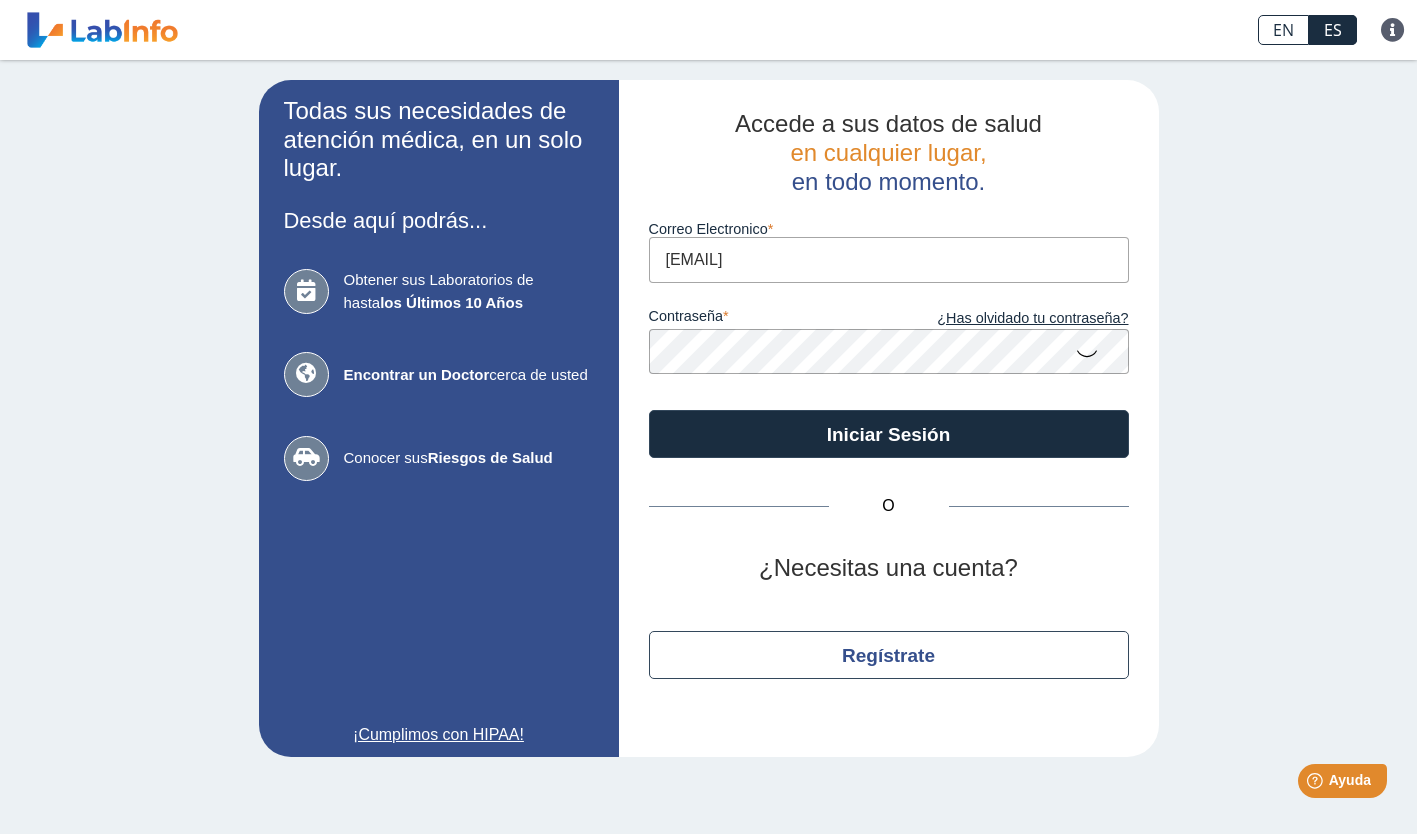 type on "[EMAIL]" 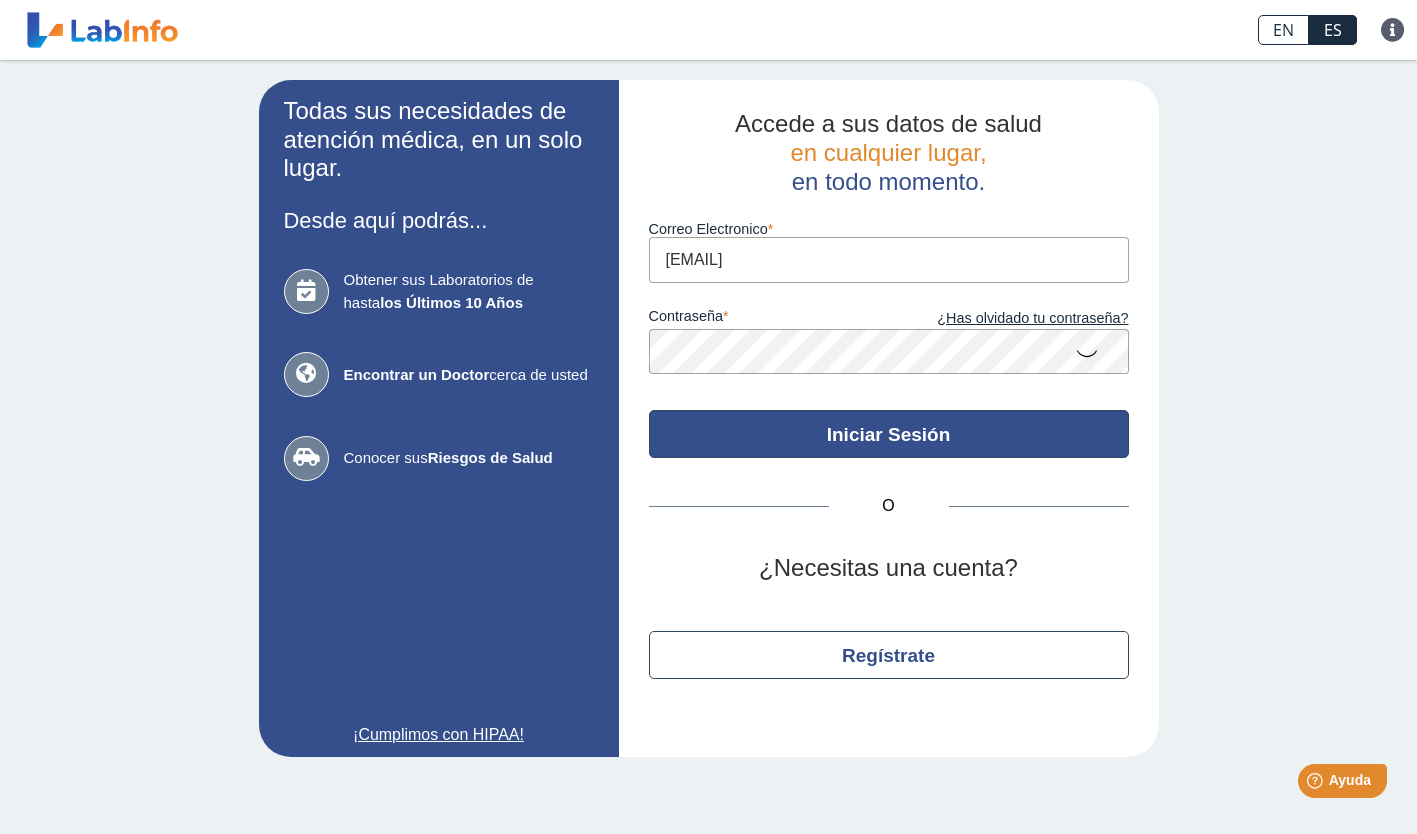 click on "Iniciar Sesión" 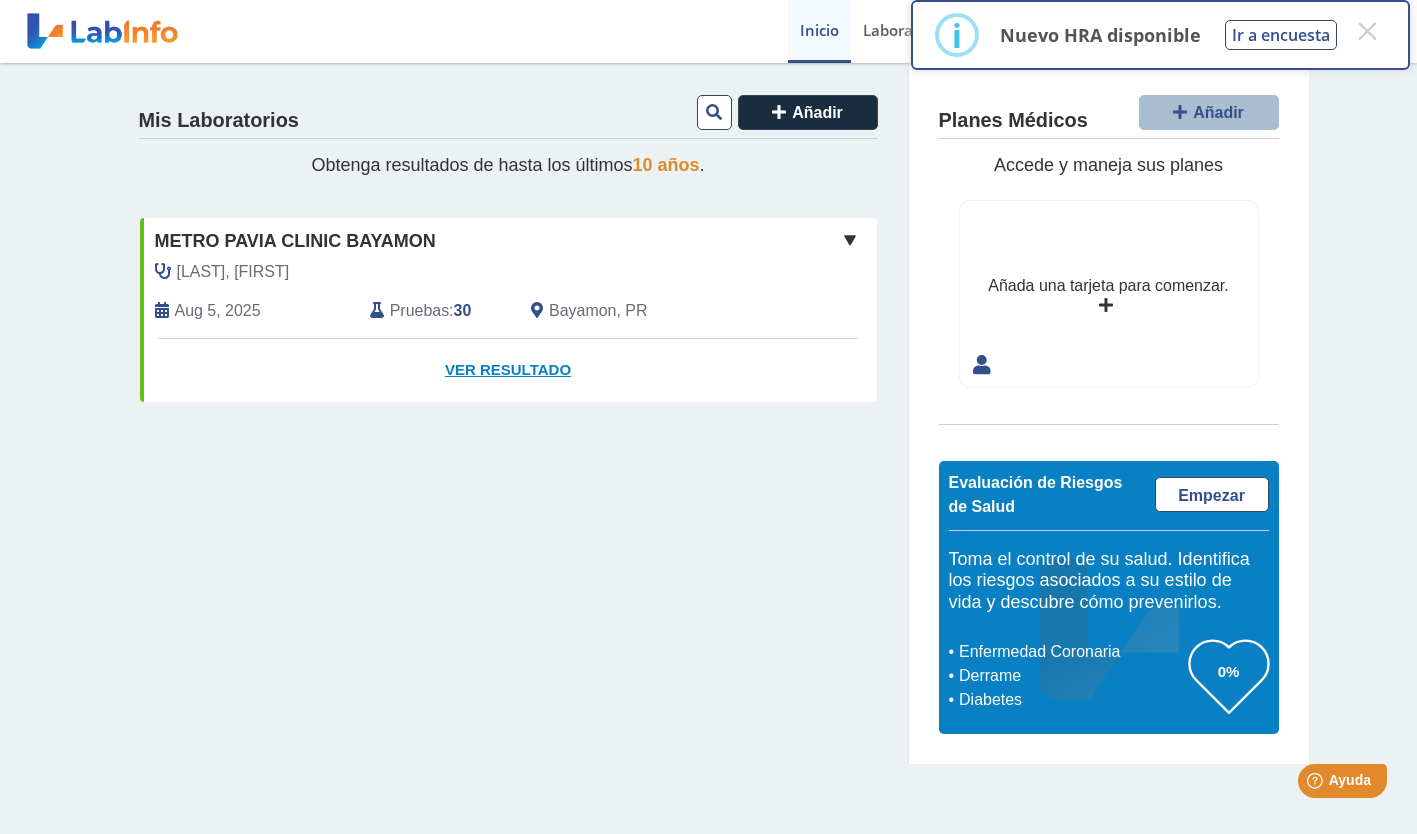 click on "Ver Resultado" 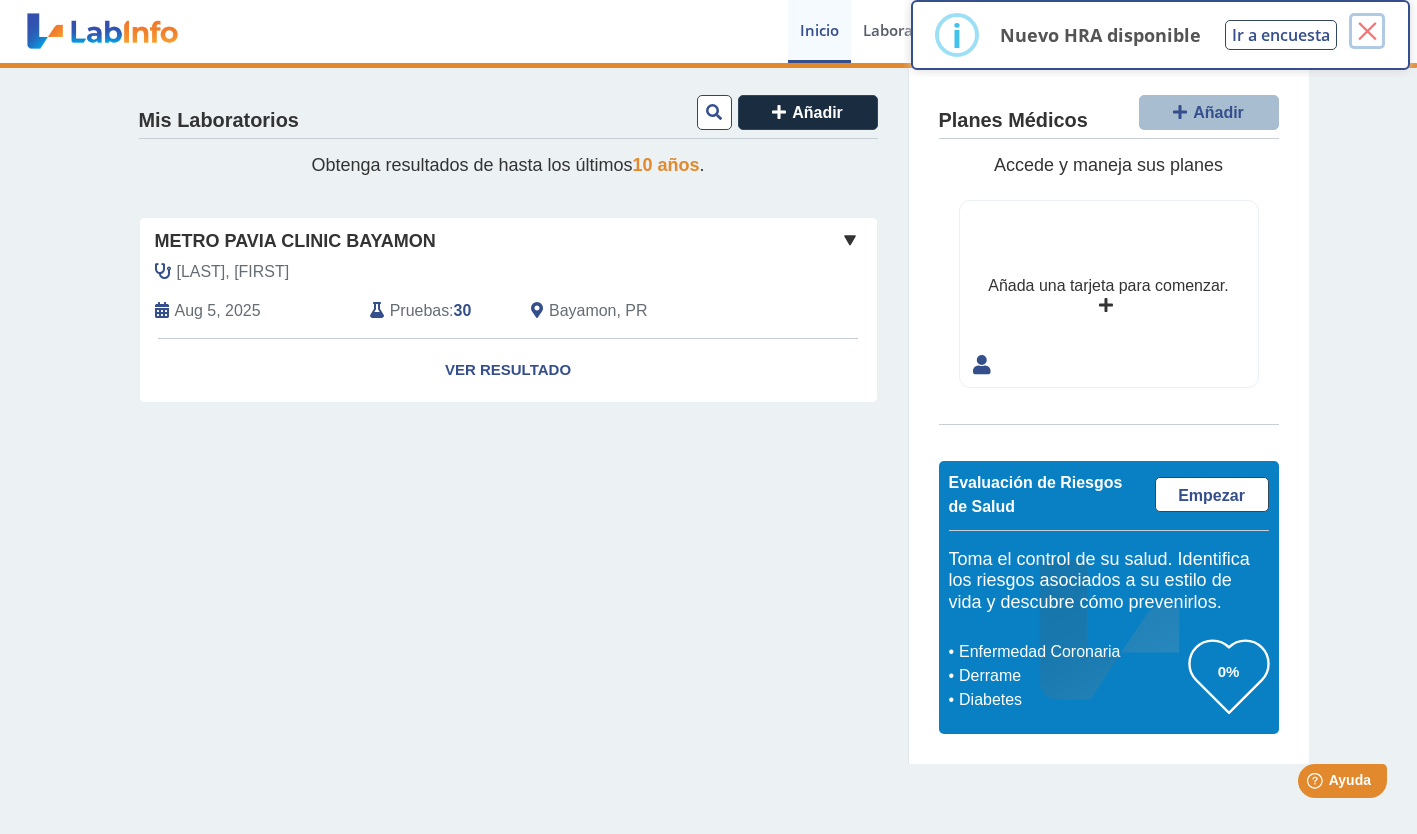 click on "×" at bounding box center [1367, 31] 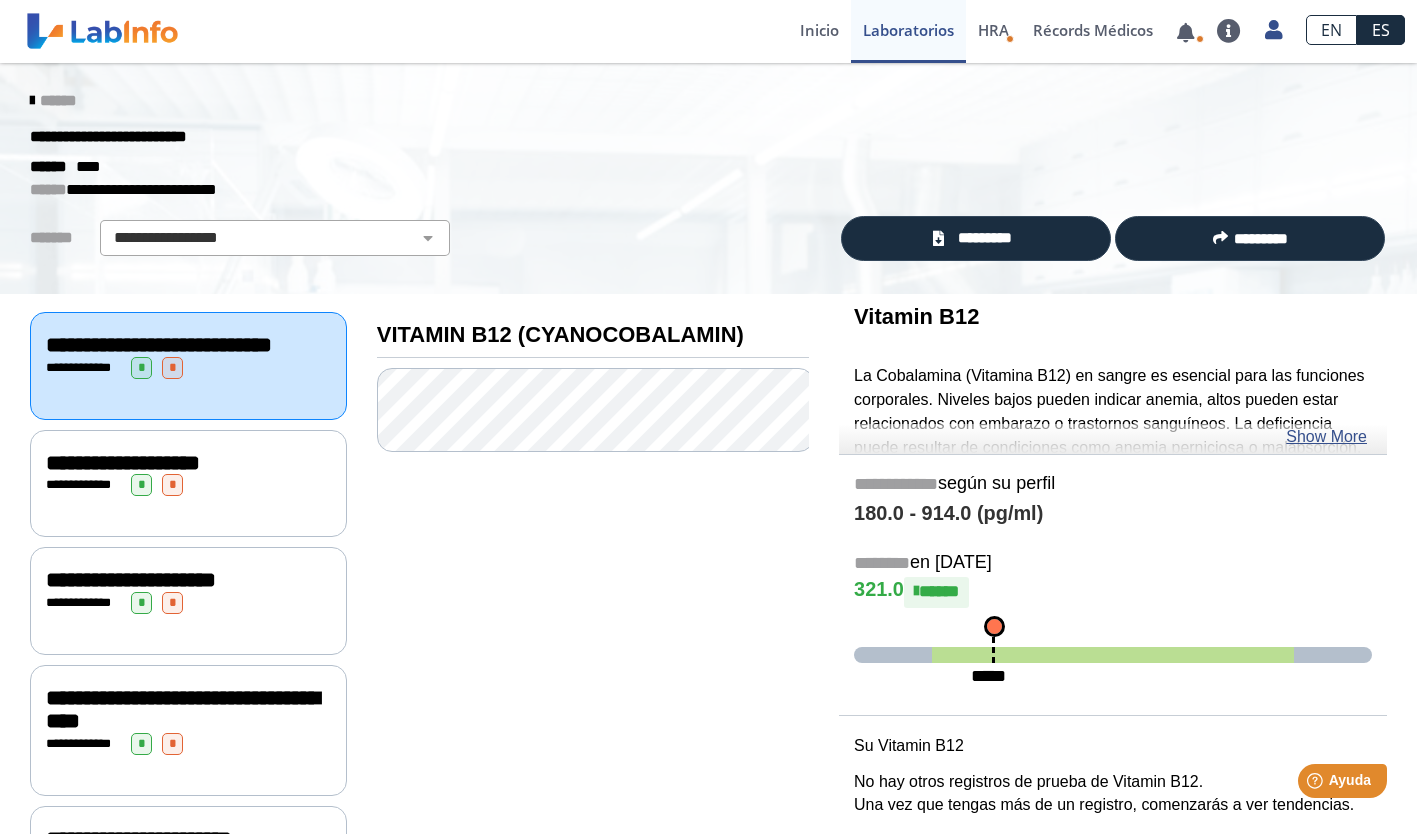 click on "**********" 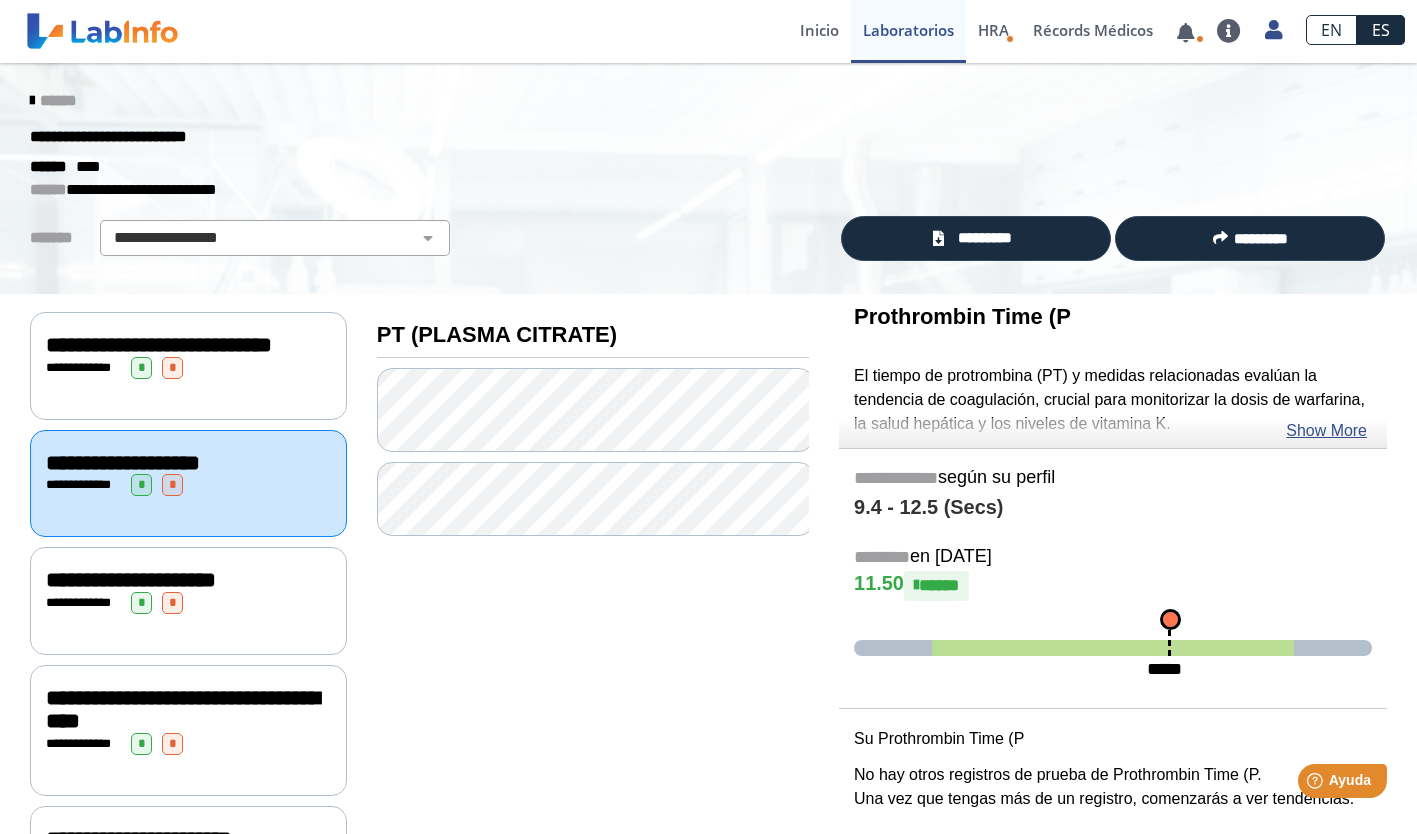 click on "**********" 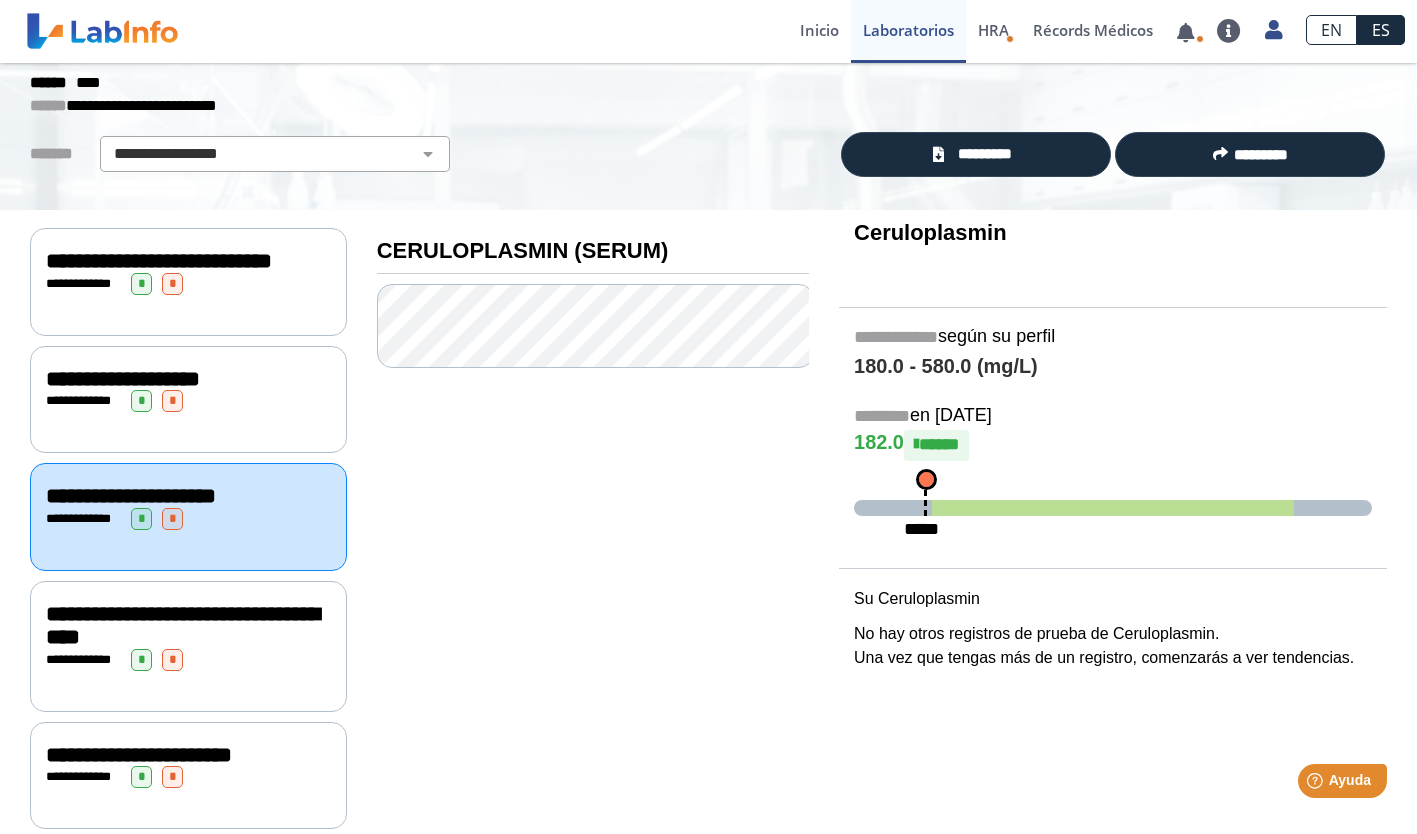 scroll, scrollTop: 120, scrollLeft: 0, axis: vertical 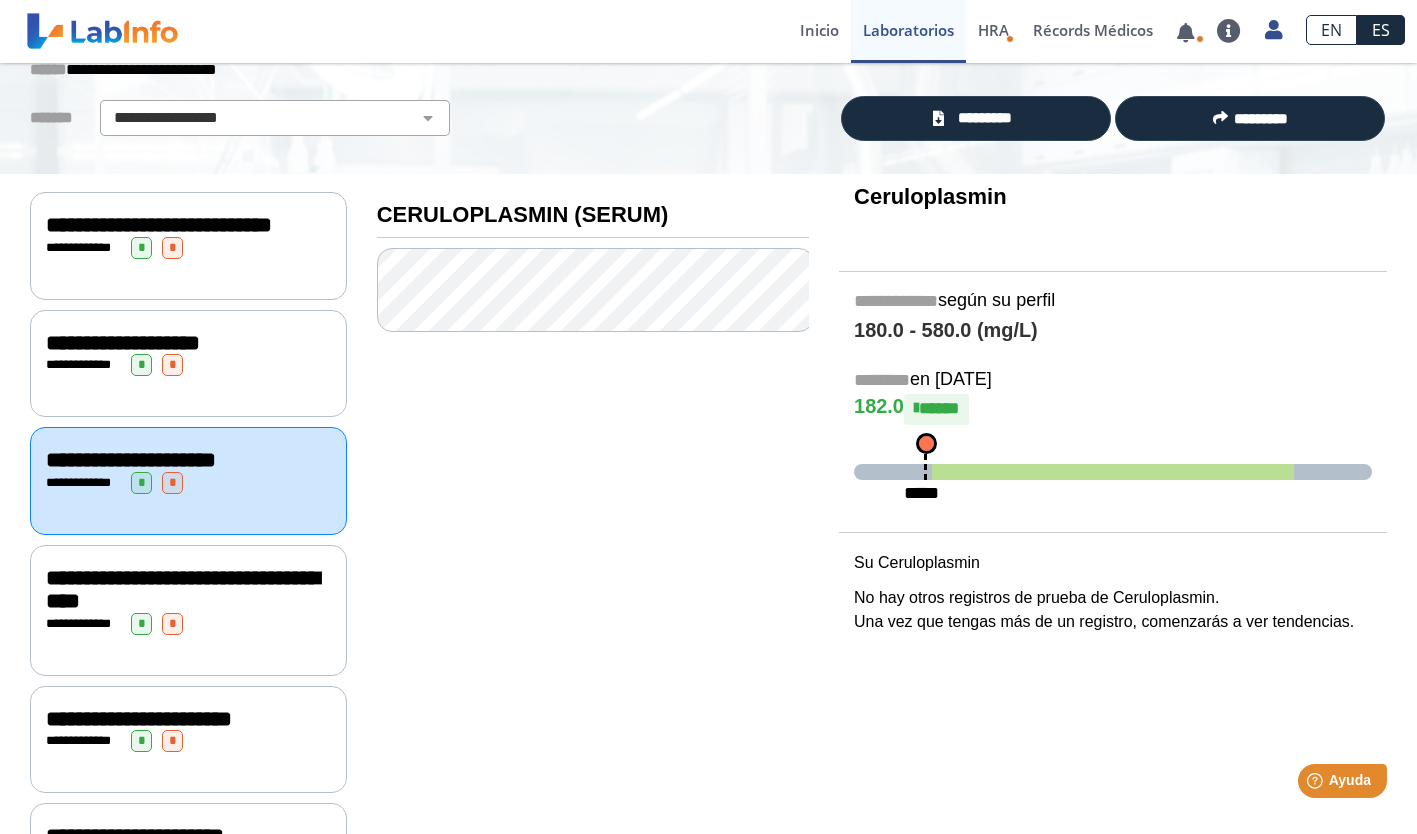 click on "**********" 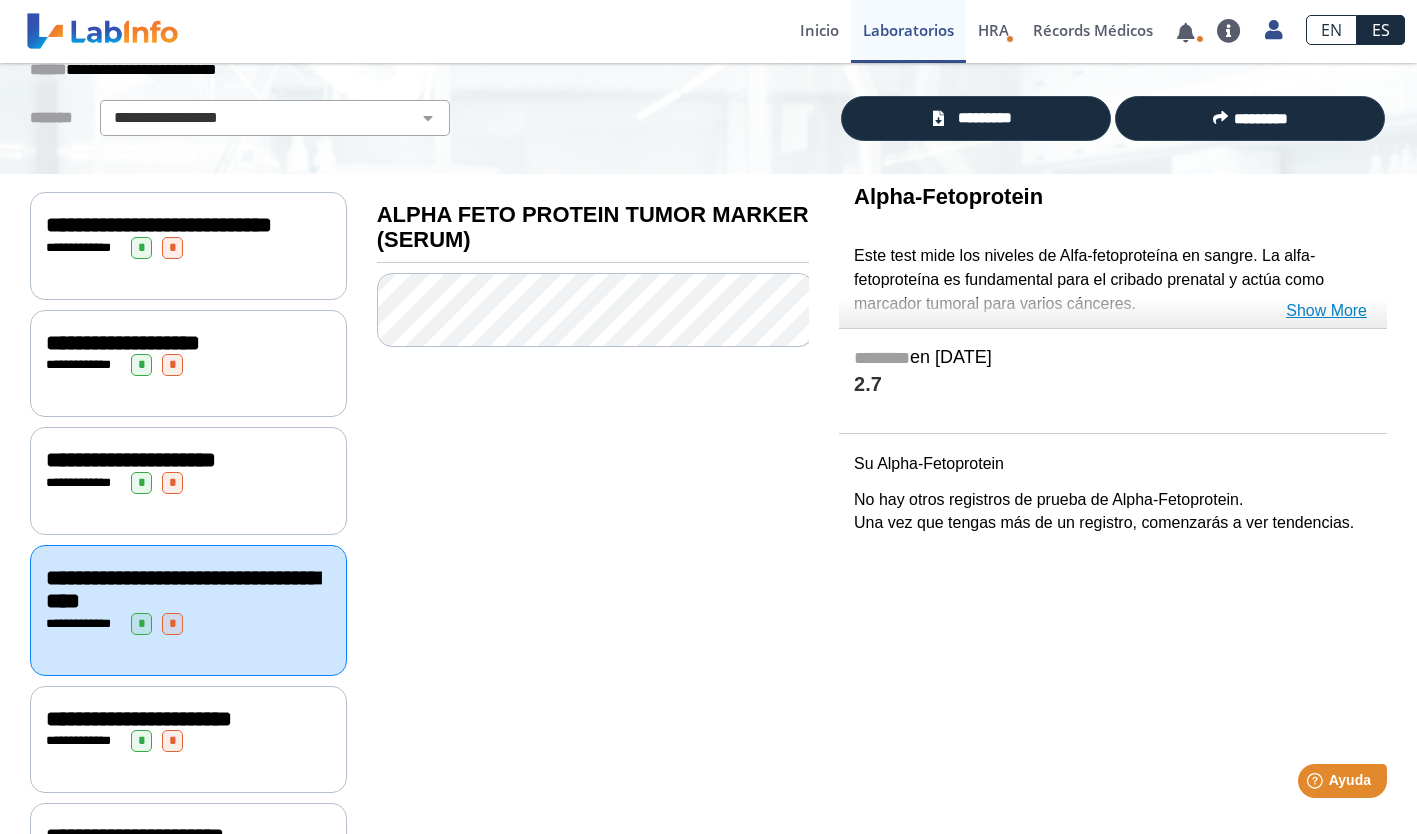 click on "Show More" 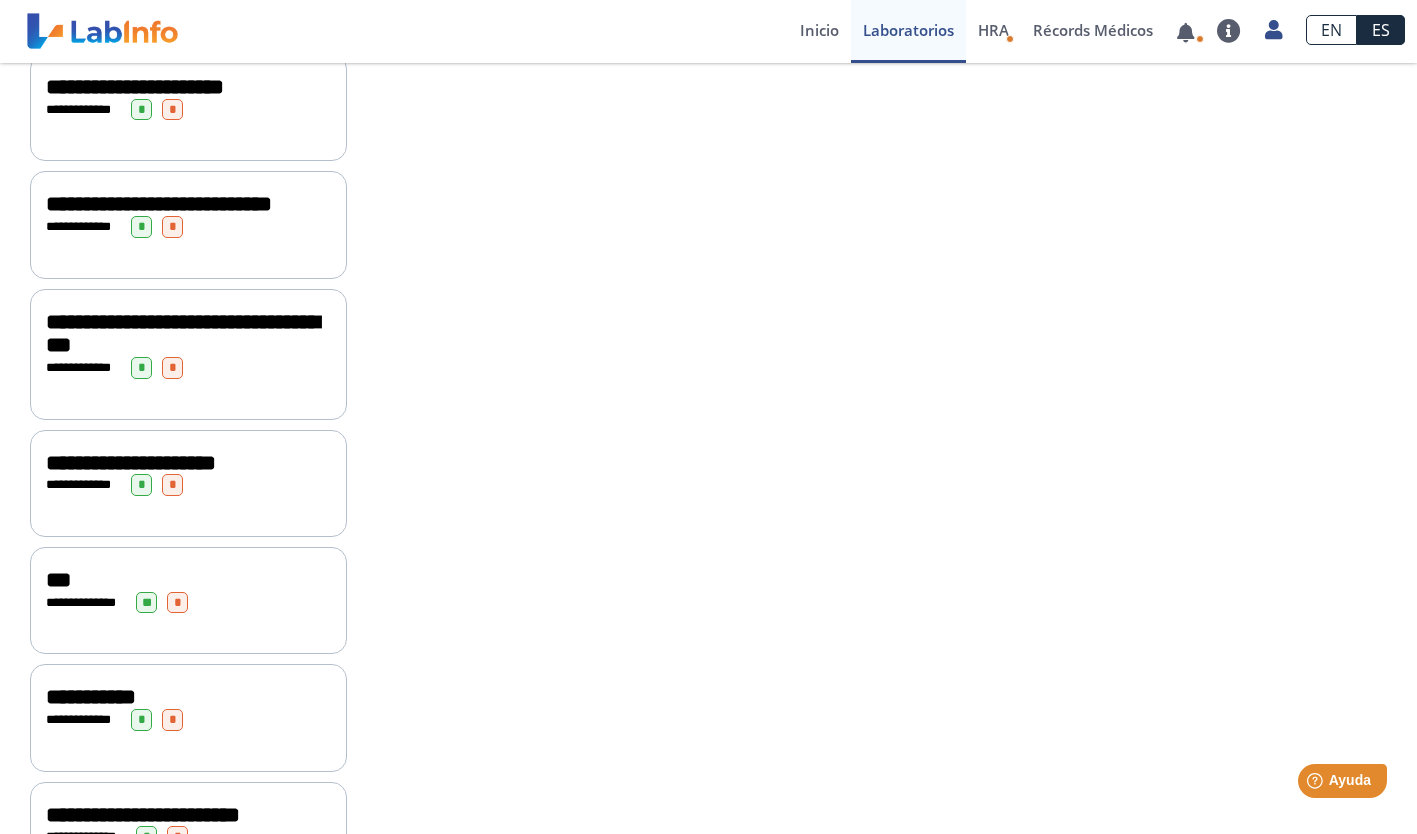 scroll, scrollTop: 872, scrollLeft: 0, axis: vertical 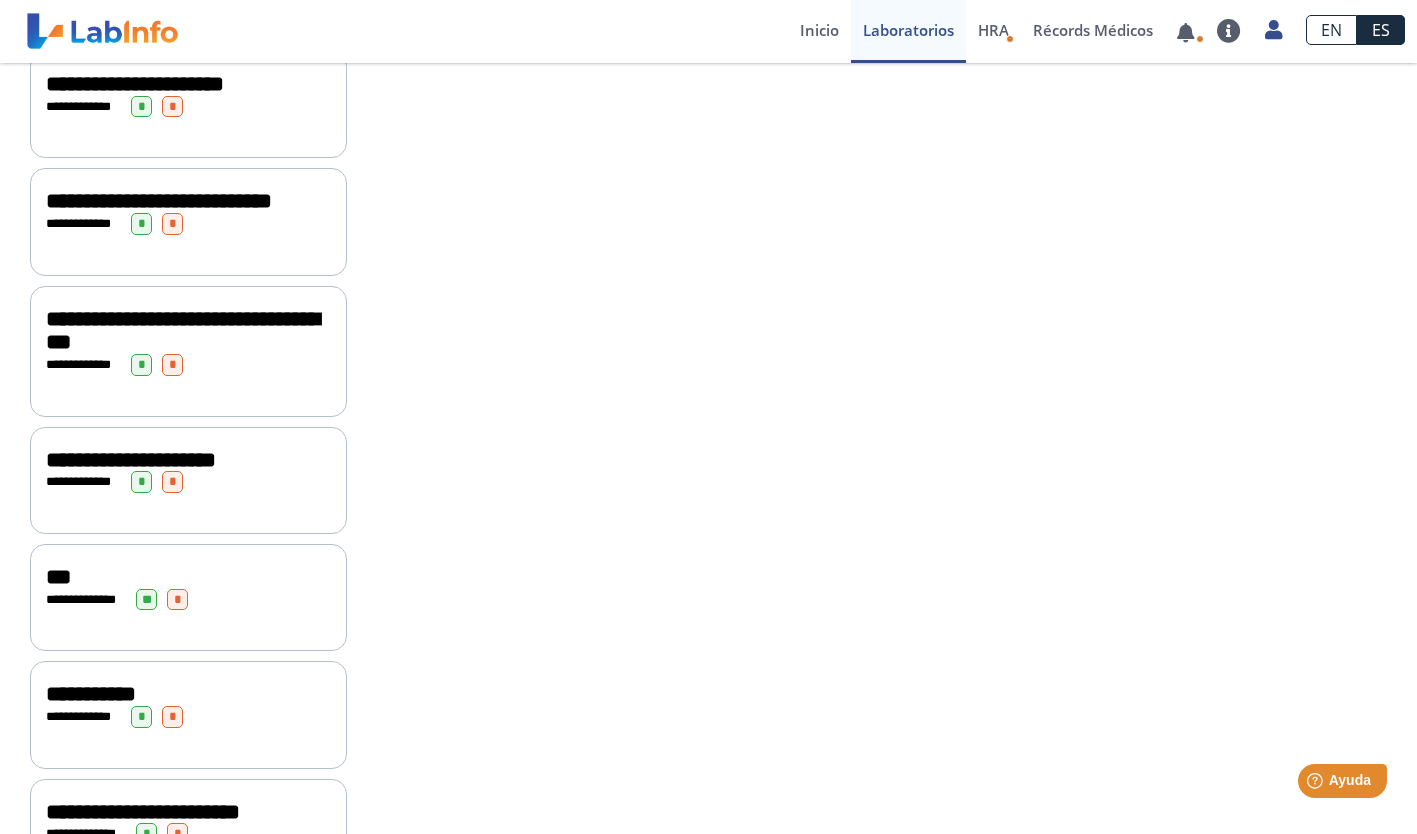 click on "**********" 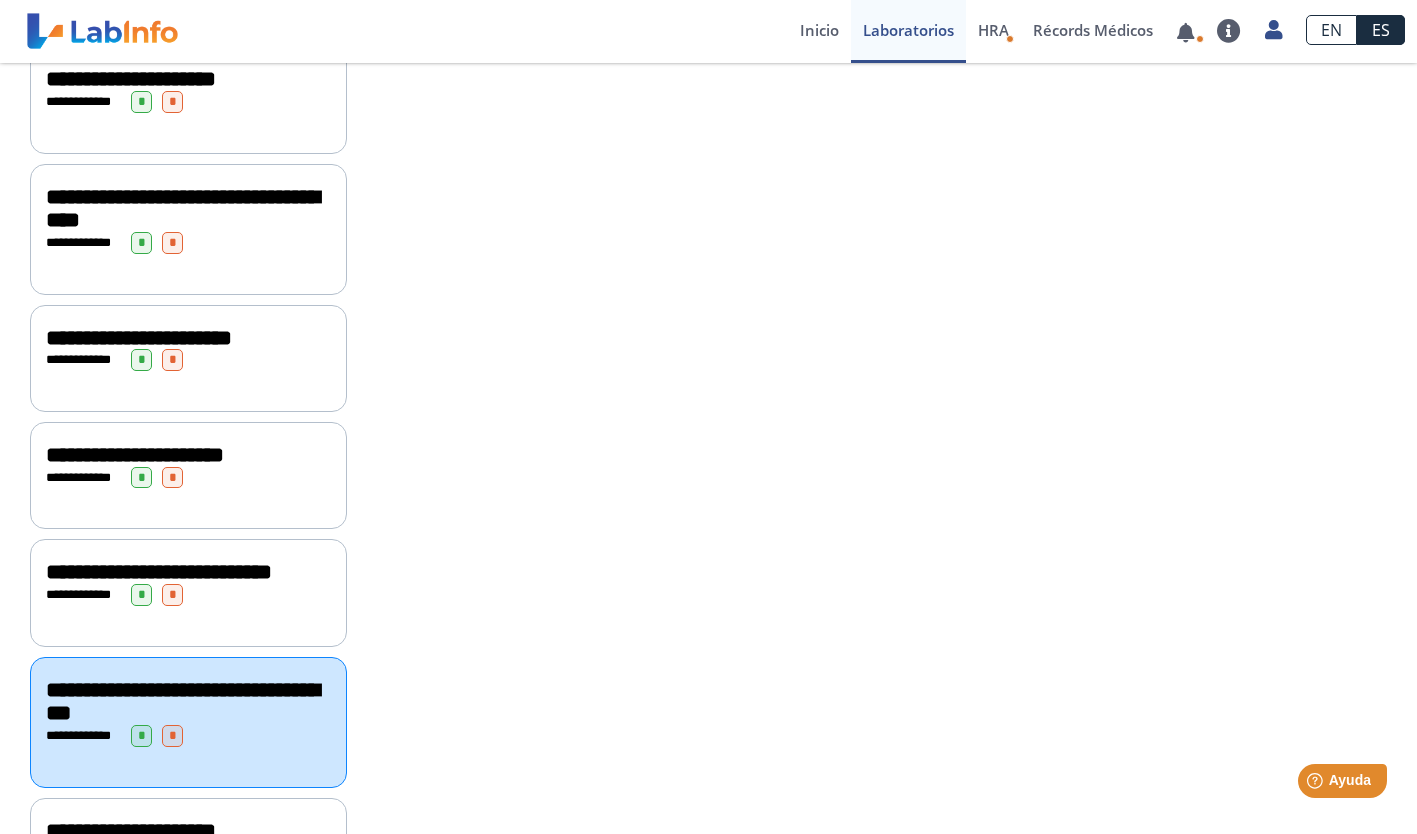 scroll, scrollTop: 513, scrollLeft: 0, axis: vertical 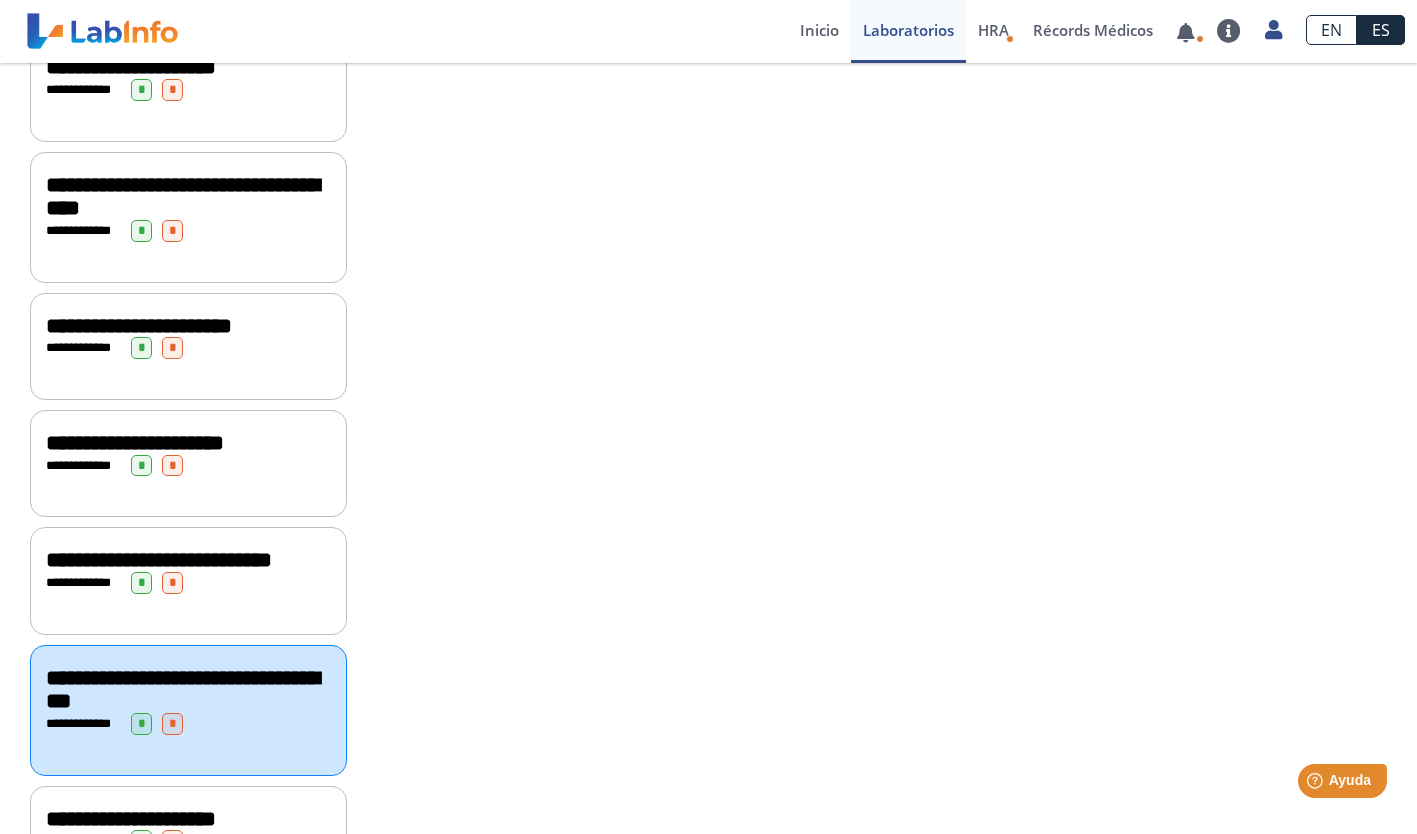 click on "**********" 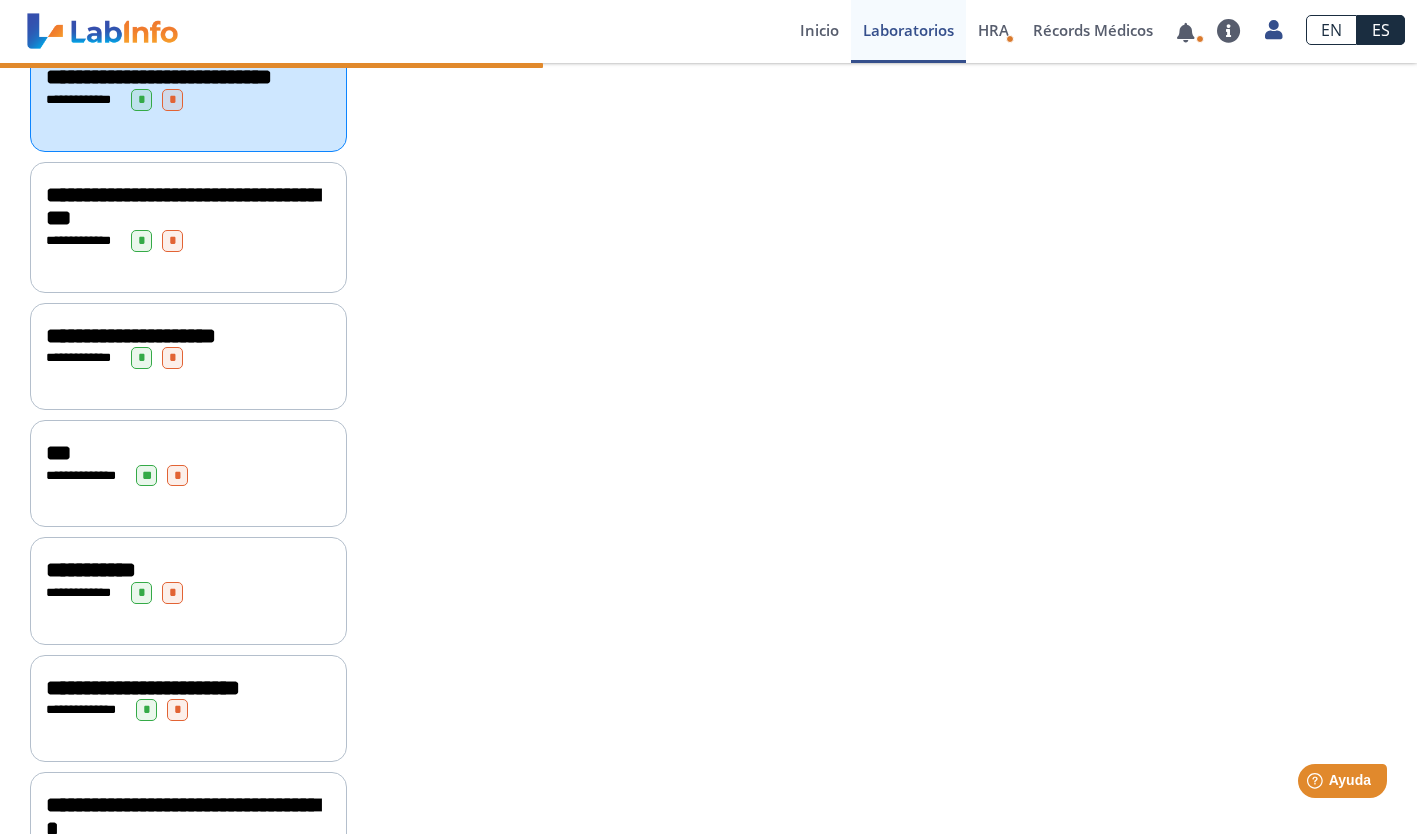 scroll, scrollTop: 1000, scrollLeft: 0, axis: vertical 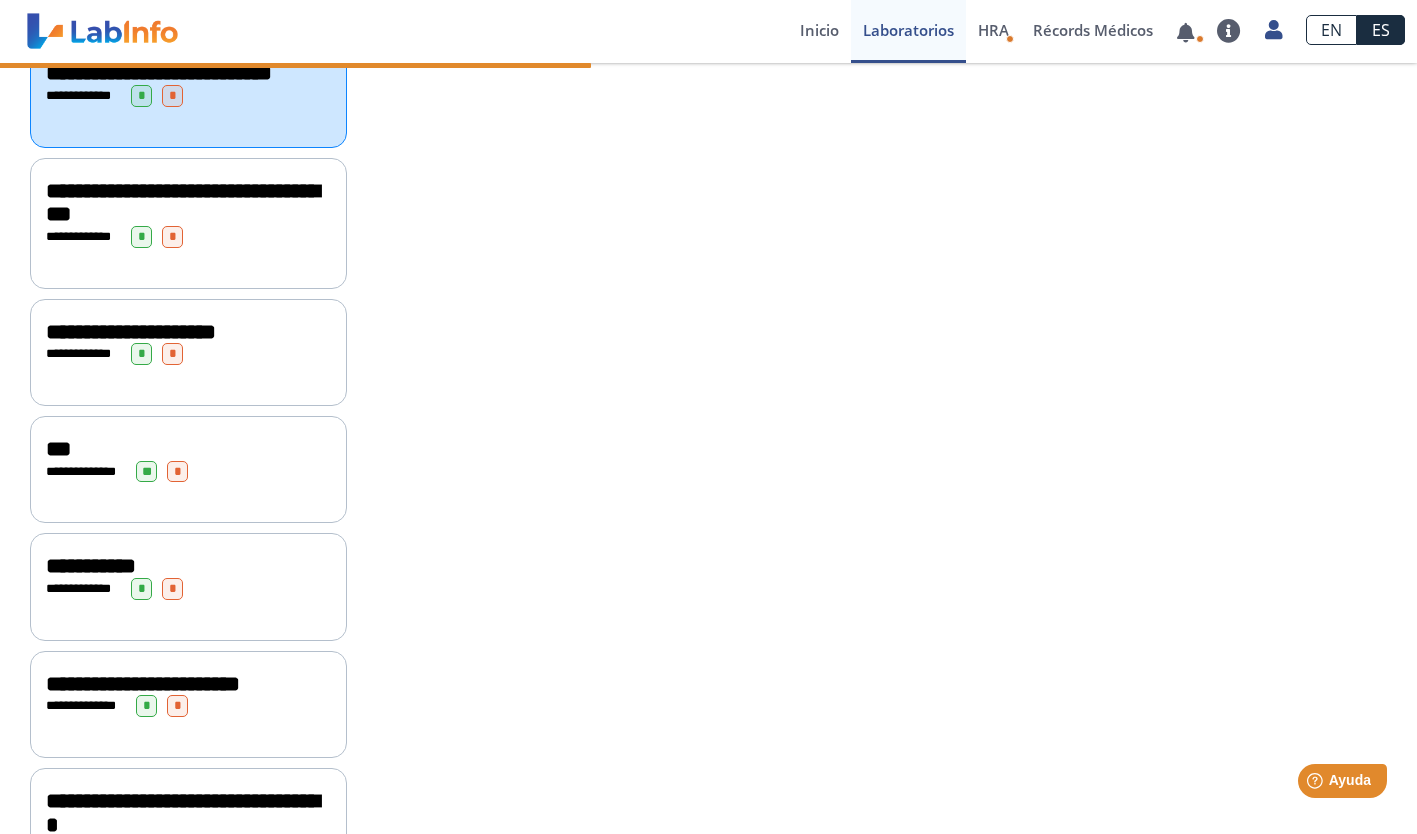 click on "**********" 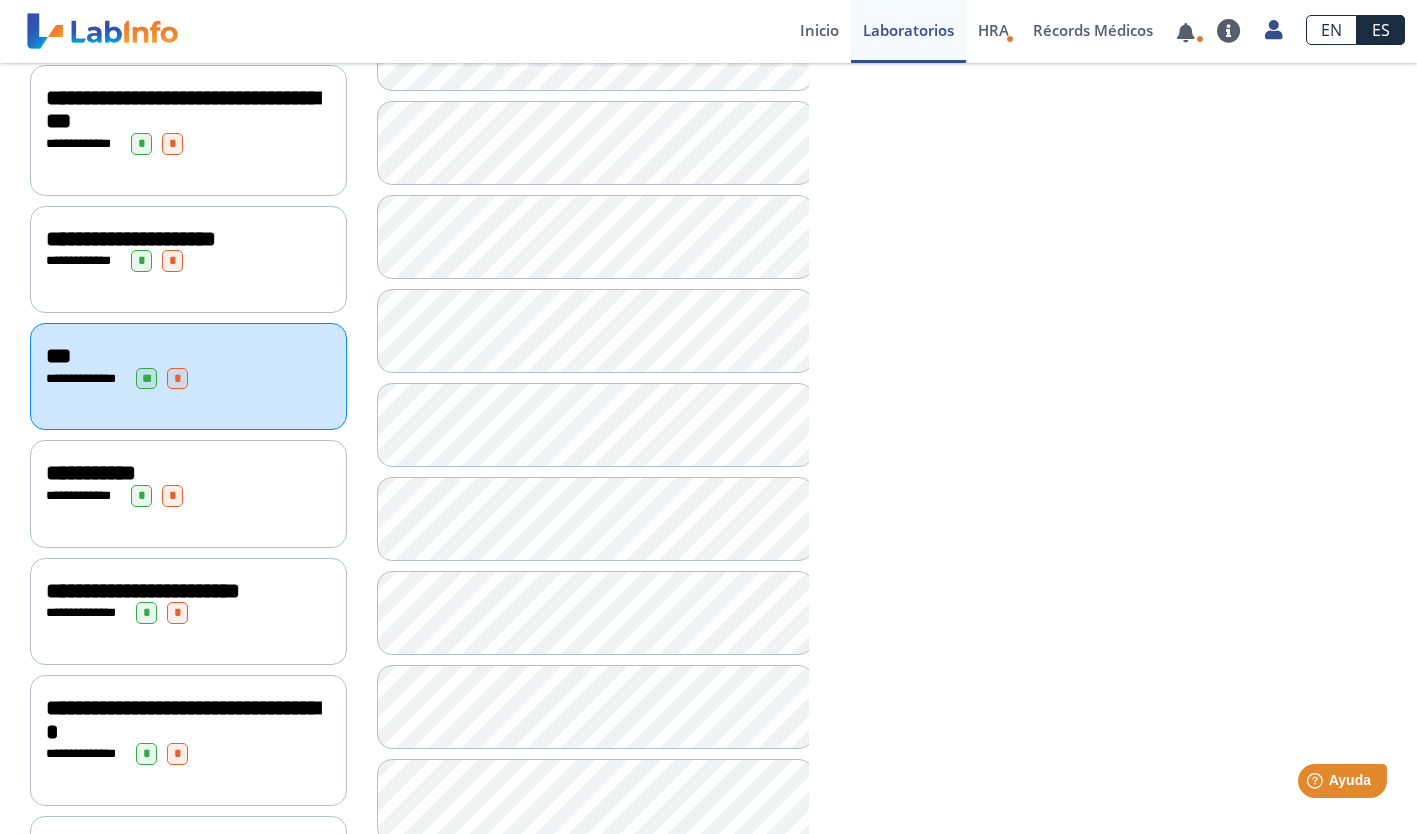 scroll, scrollTop: 1093, scrollLeft: 0, axis: vertical 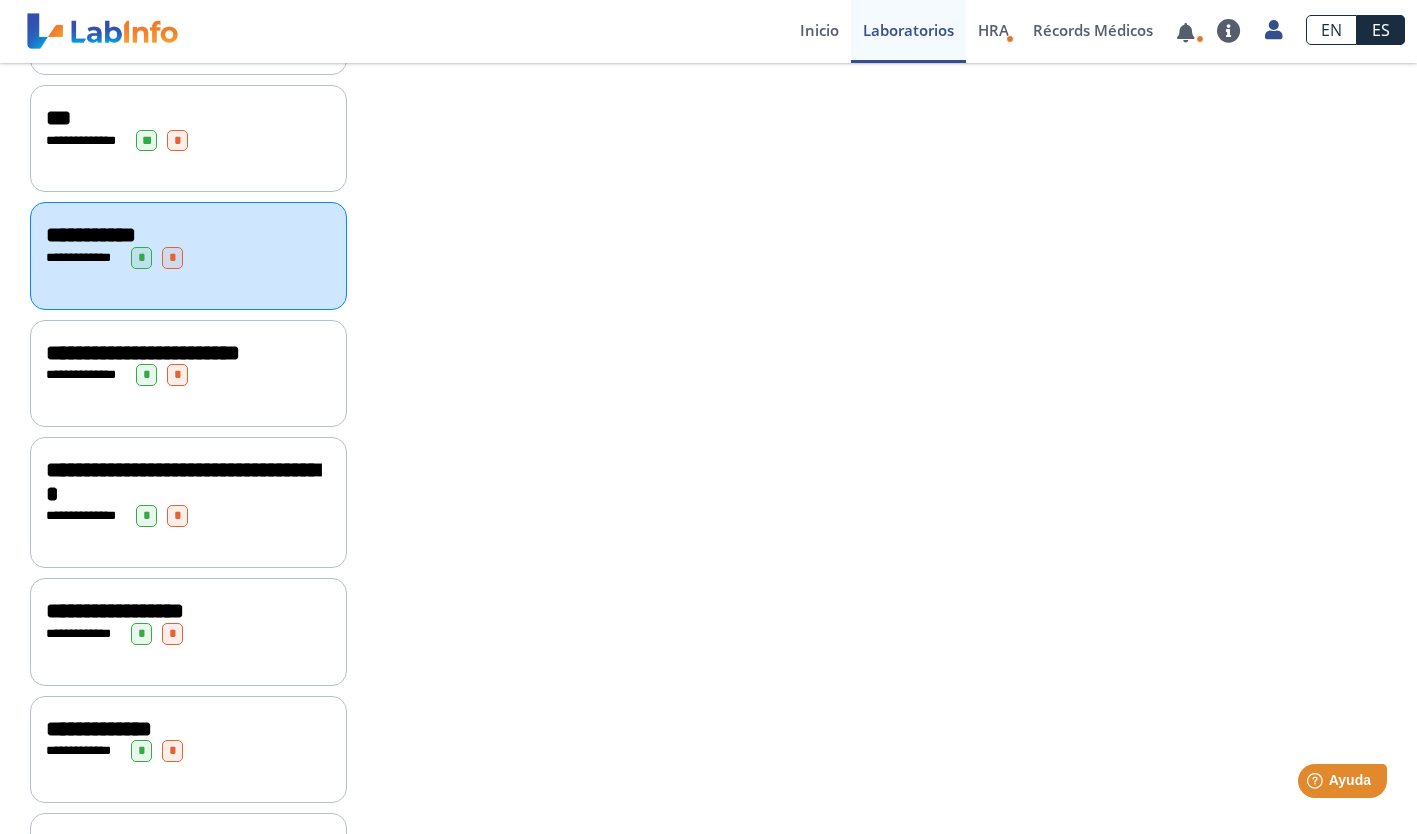 click on "**********" 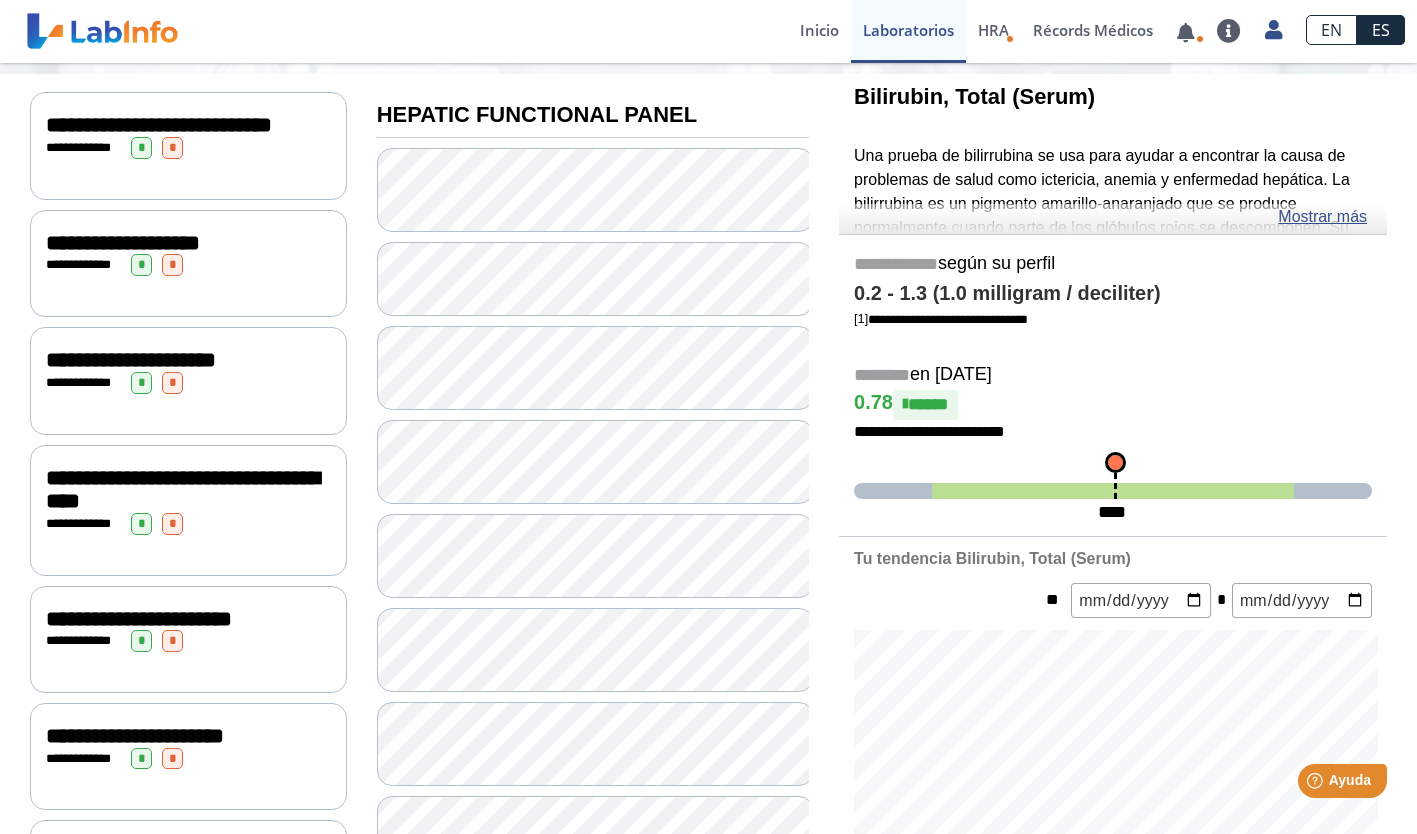 scroll, scrollTop: 211, scrollLeft: 0, axis: vertical 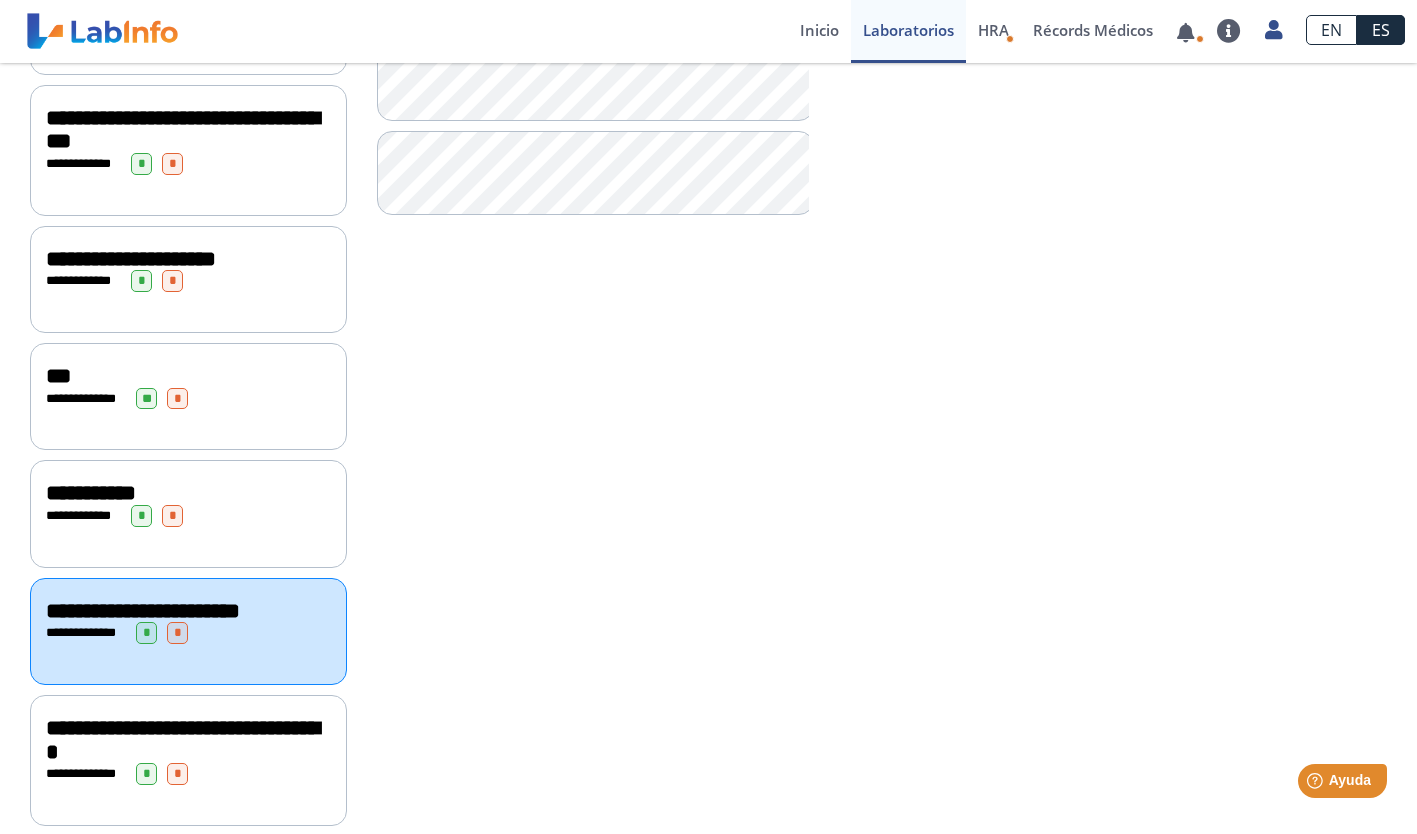 click on "**********" 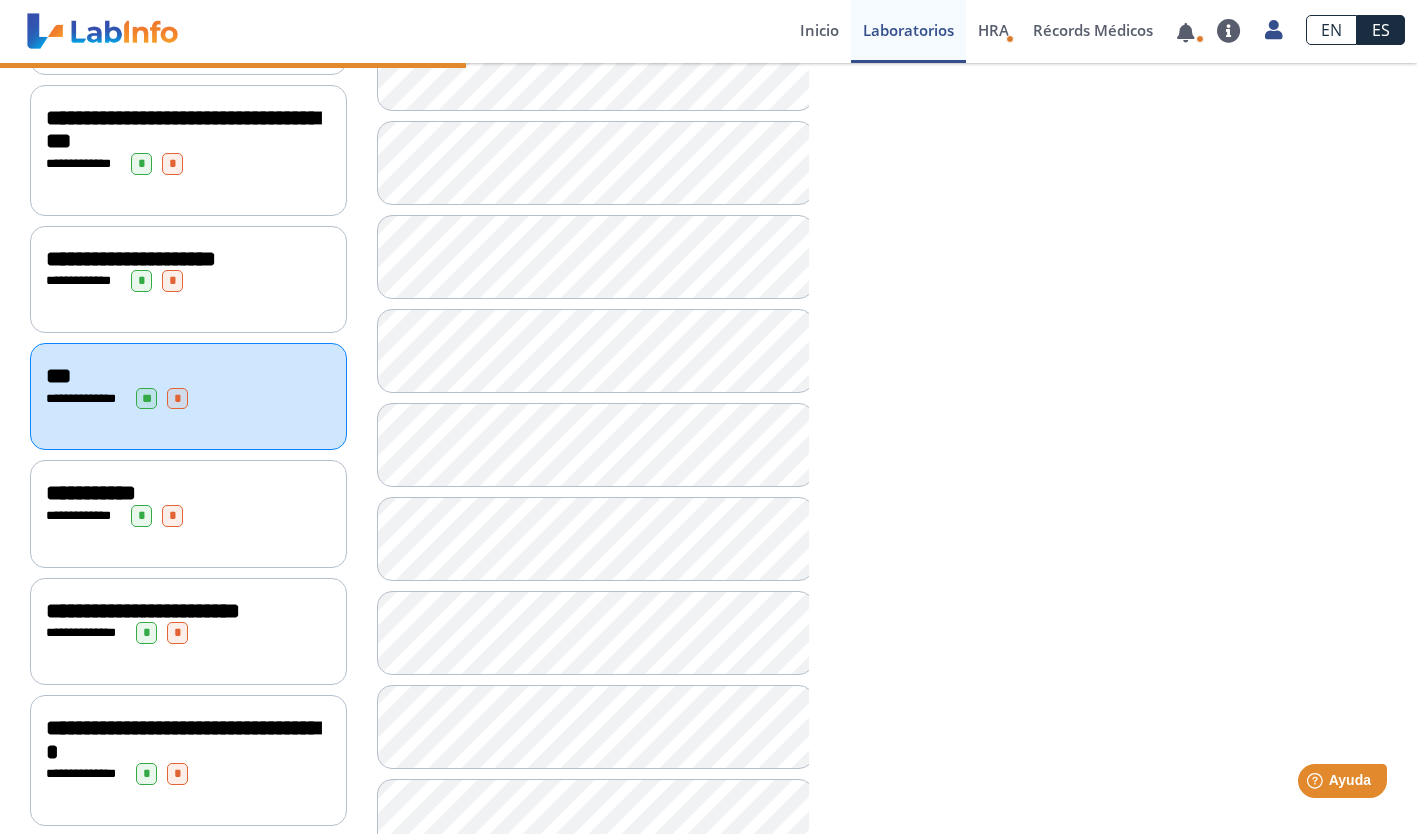 click on "**********" 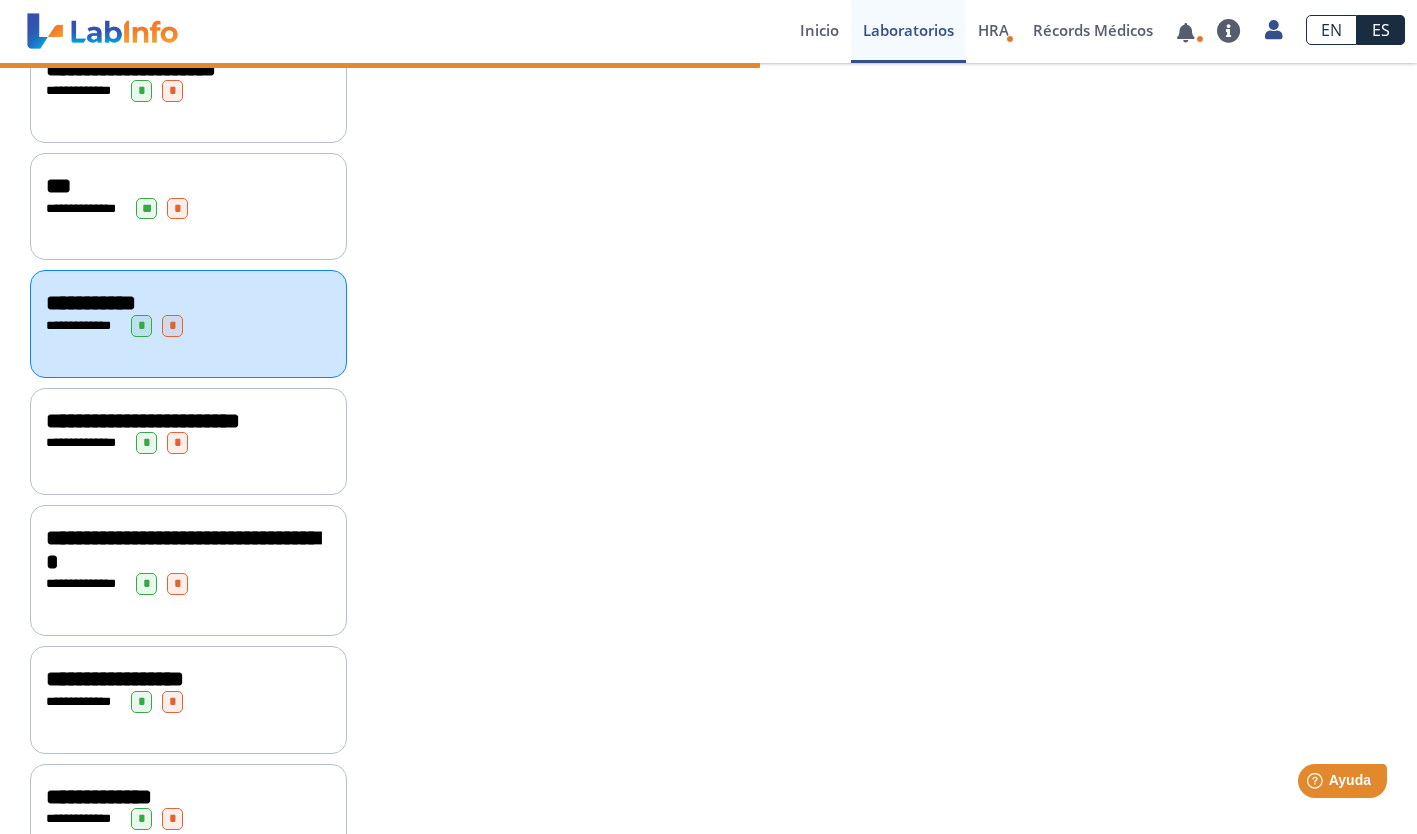 scroll, scrollTop: 1279, scrollLeft: 0, axis: vertical 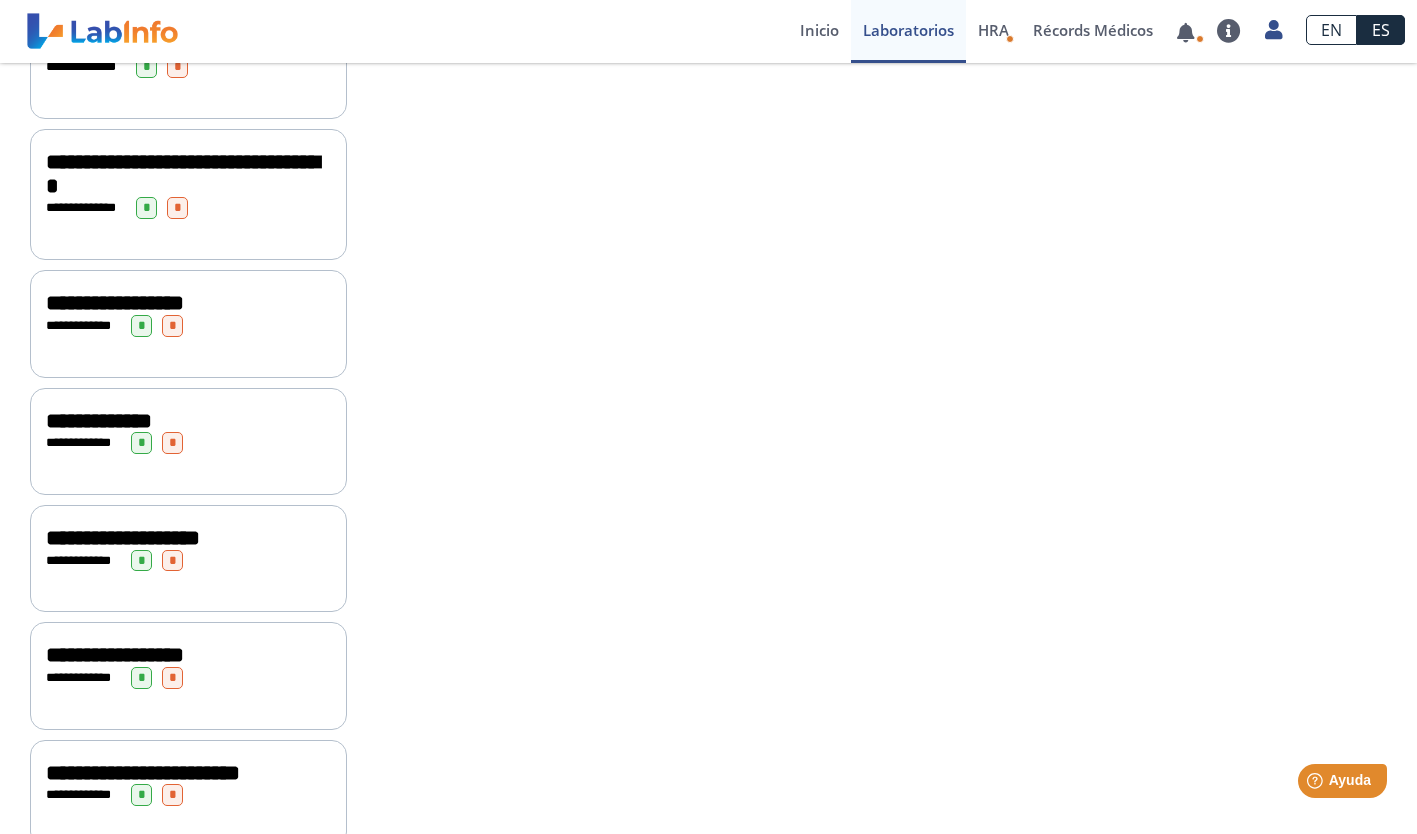 click on "**********" 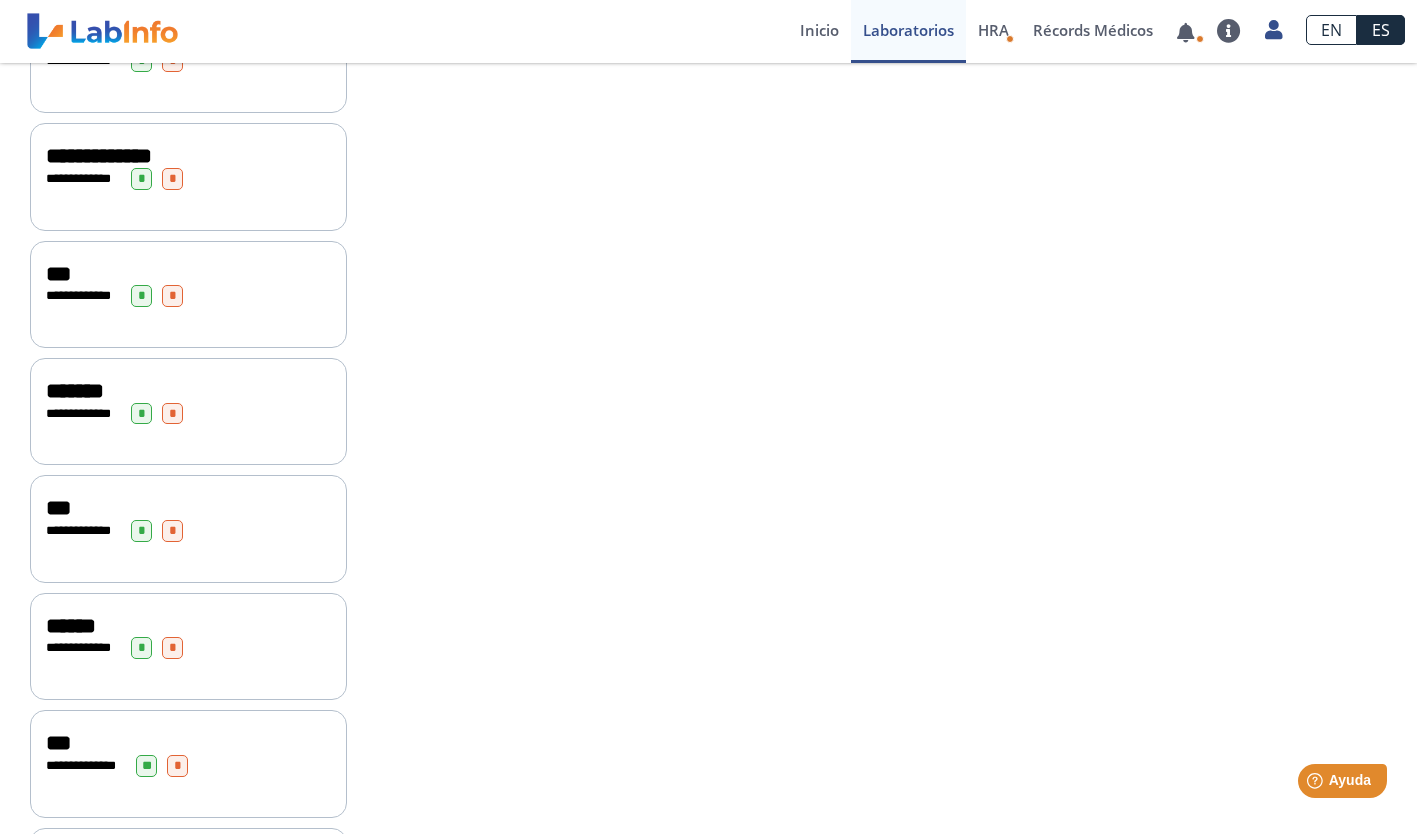 scroll, scrollTop: 2381, scrollLeft: 0, axis: vertical 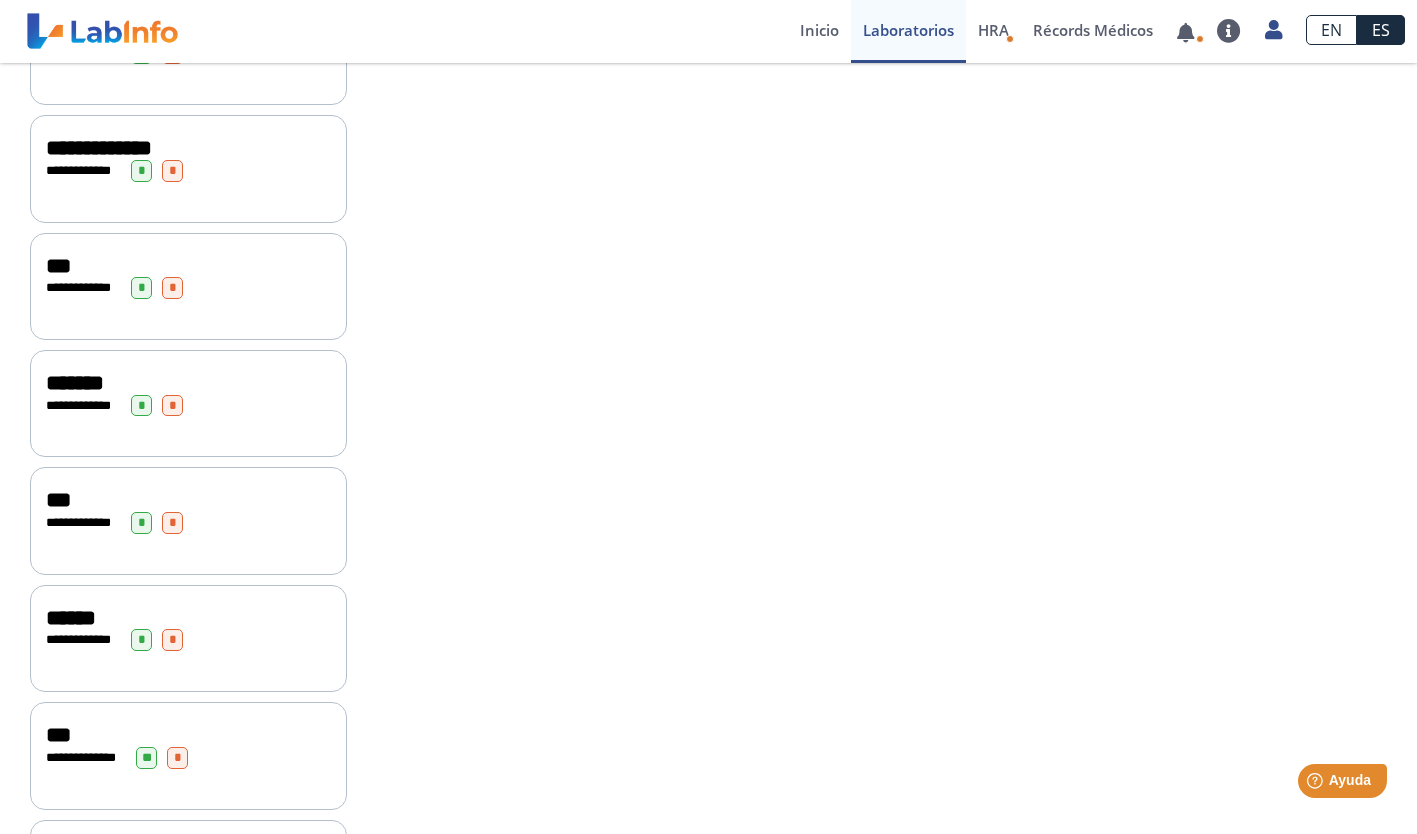 click on "**********" 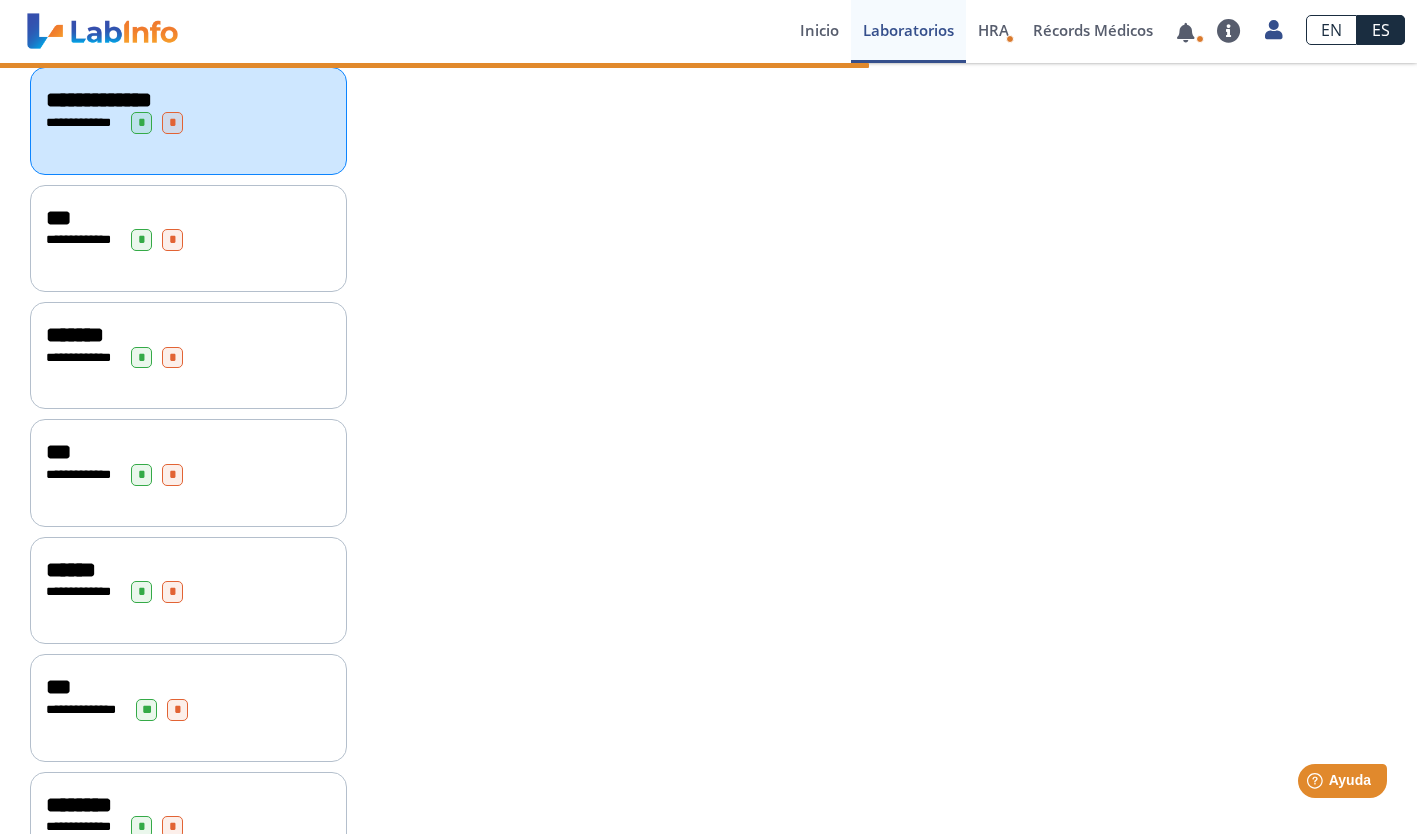 scroll, scrollTop: 2430, scrollLeft: 0, axis: vertical 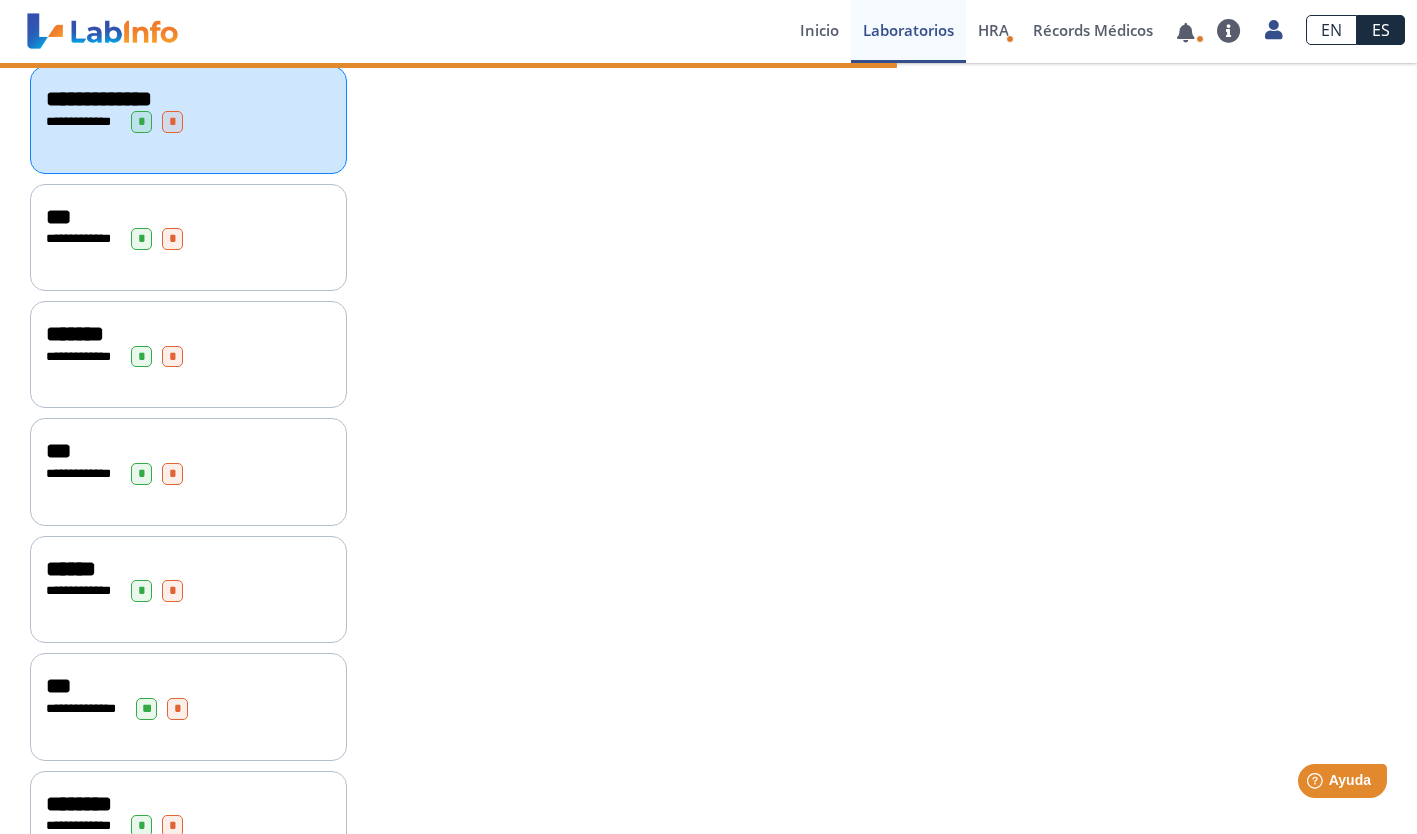 click on "**********" 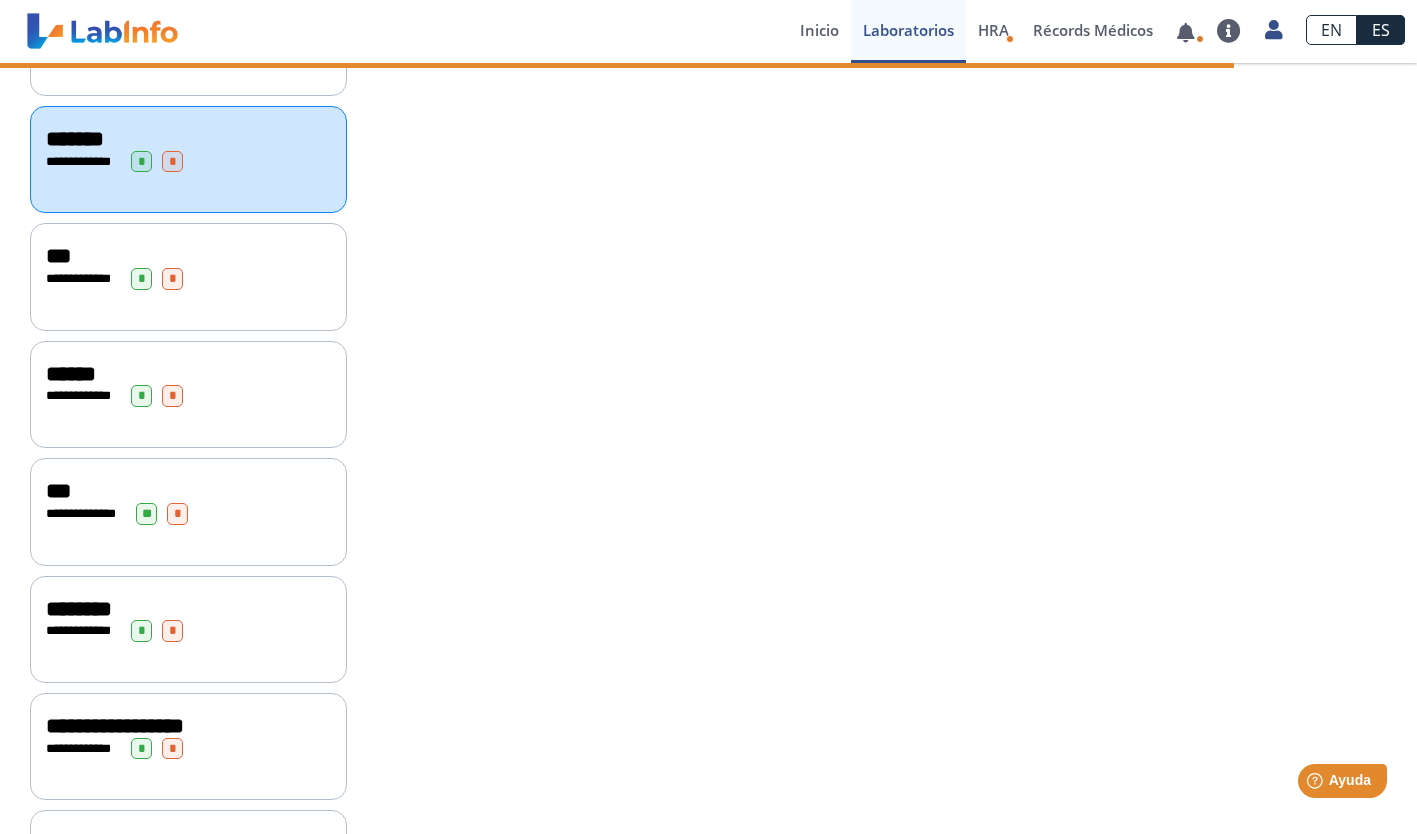 scroll, scrollTop: 2629, scrollLeft: 0, axis: vertical 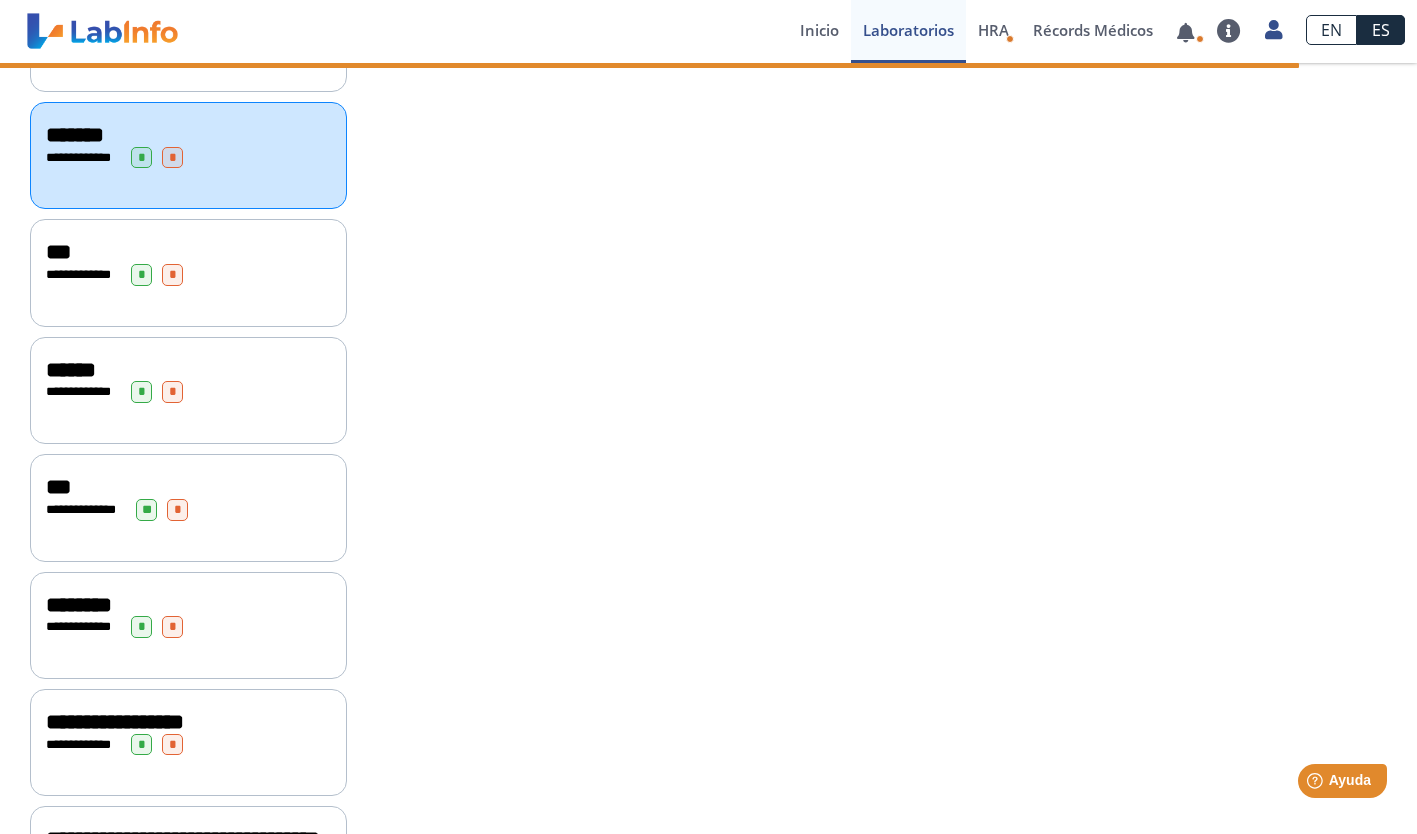 click on "**********" 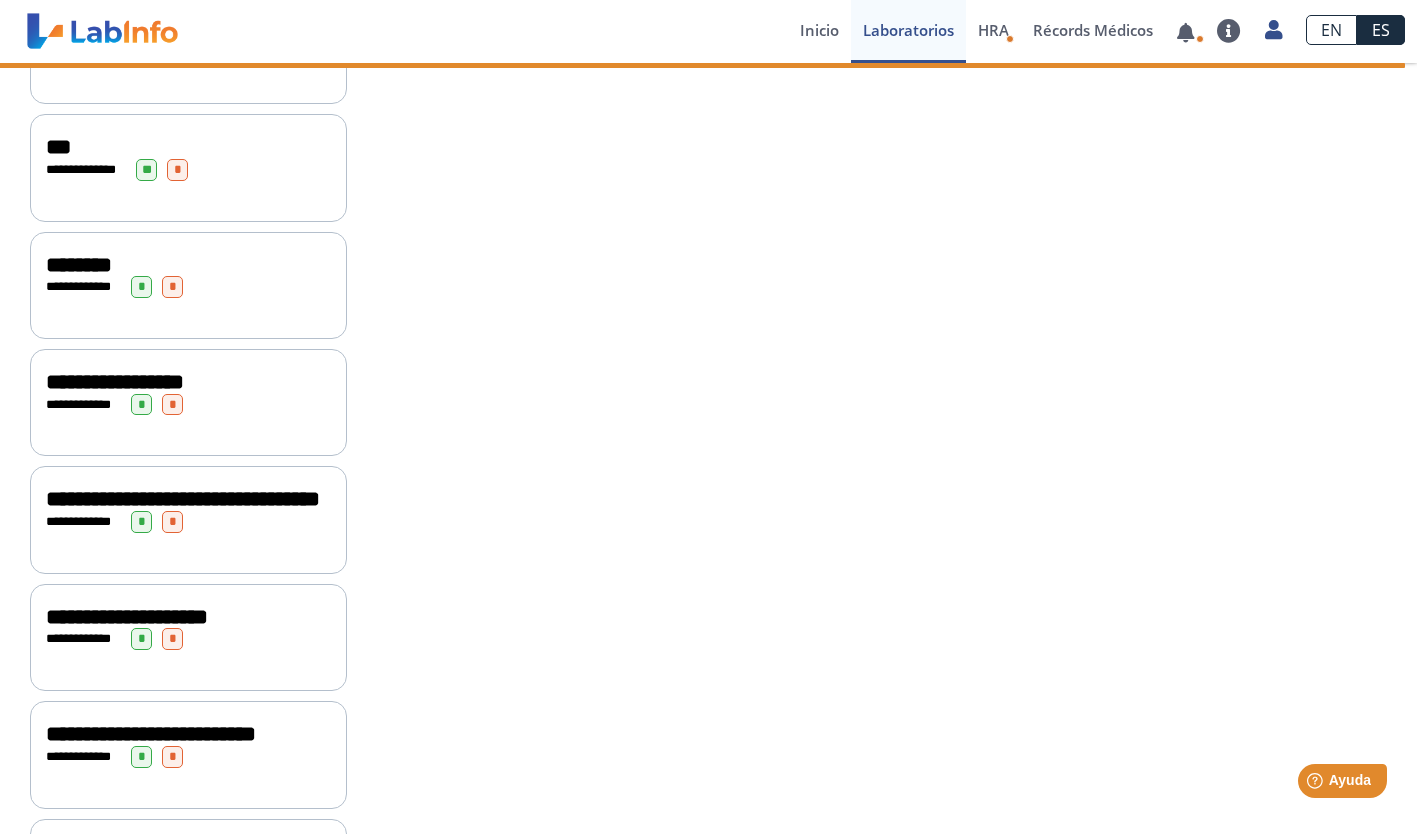 scroll, scrollTop: 3187, scrollLeft: 0, axis: vertical 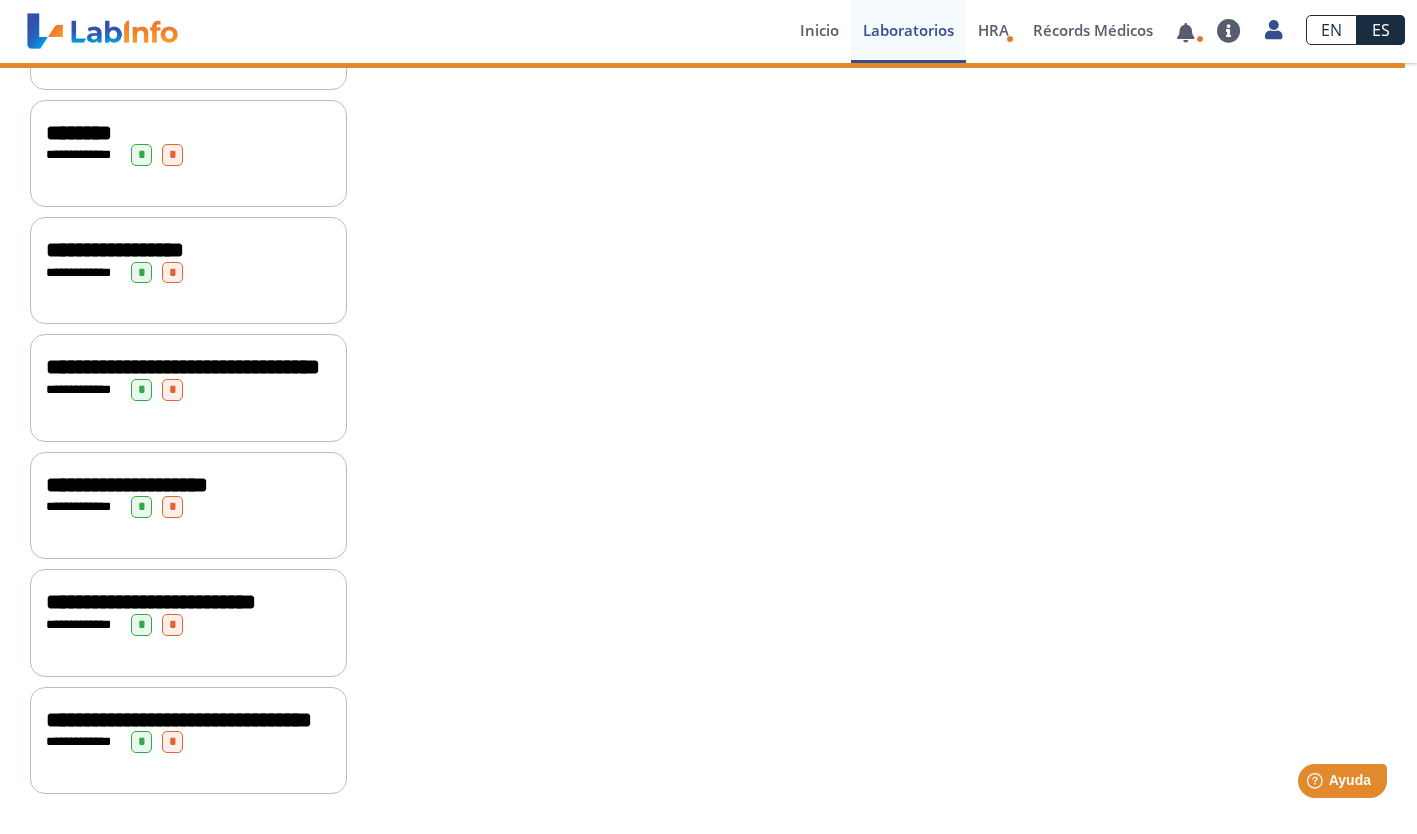 click on "**********" 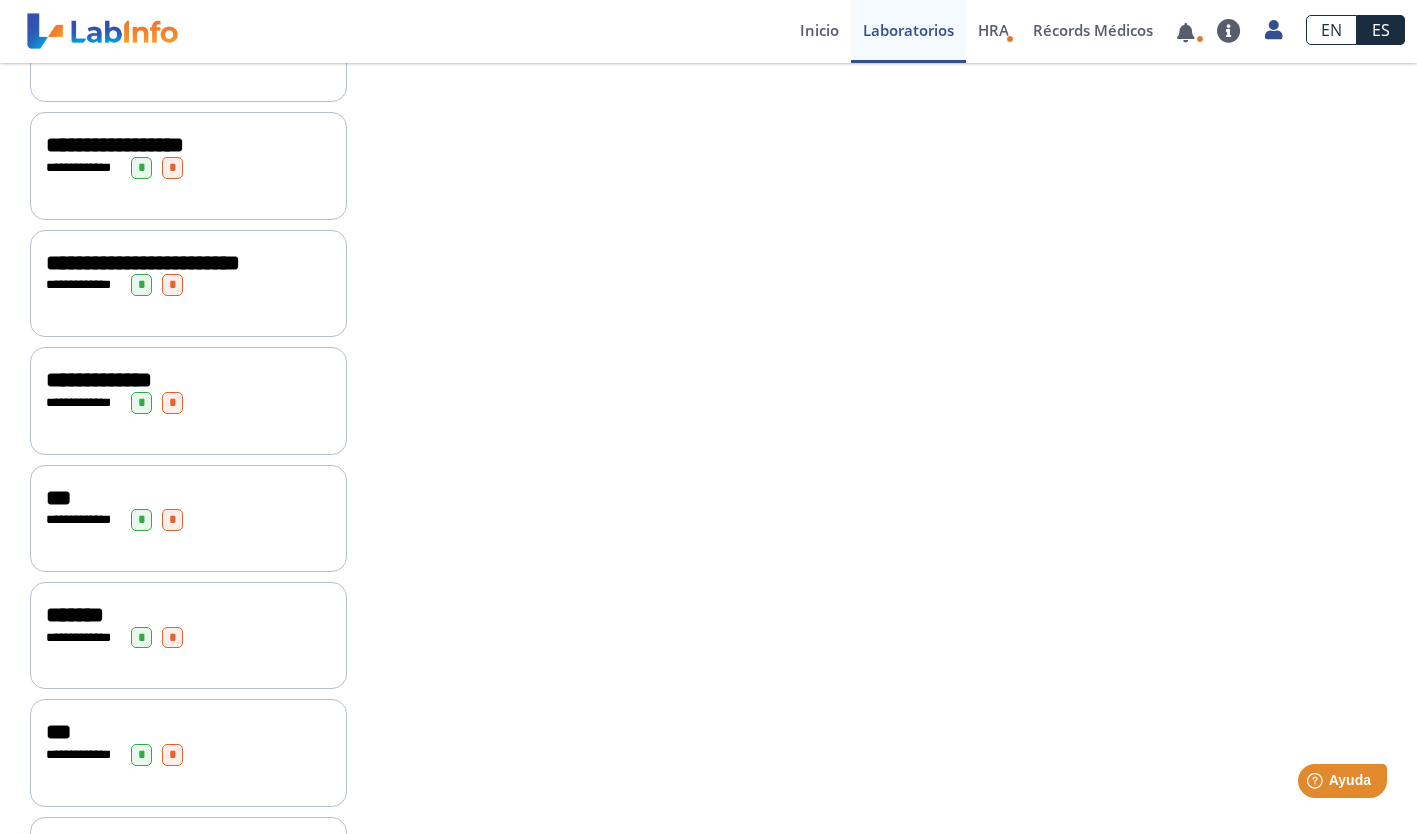 scroll, scrollTop: 2152, scrollLeft: 0, axis: vertical 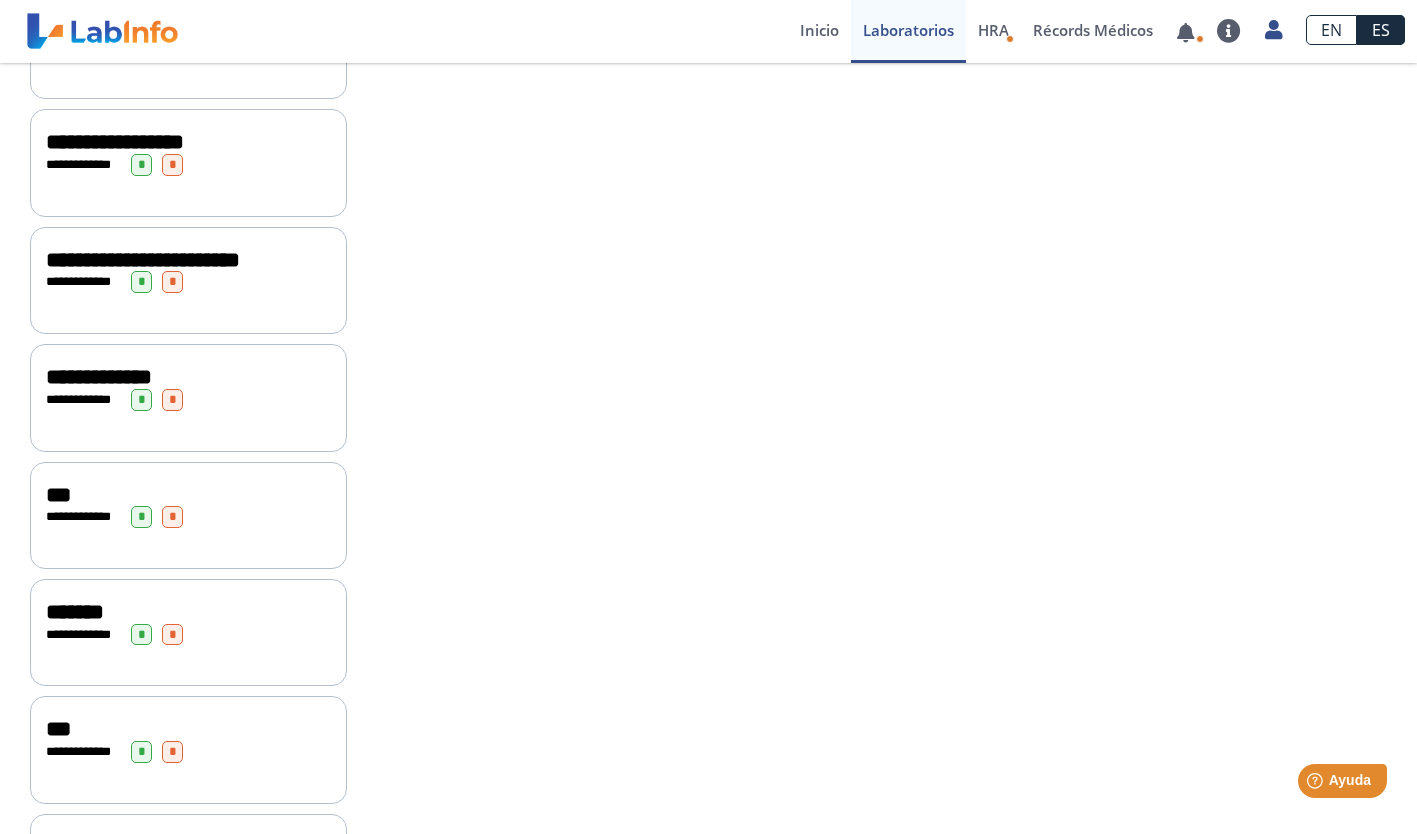 click on "**********" 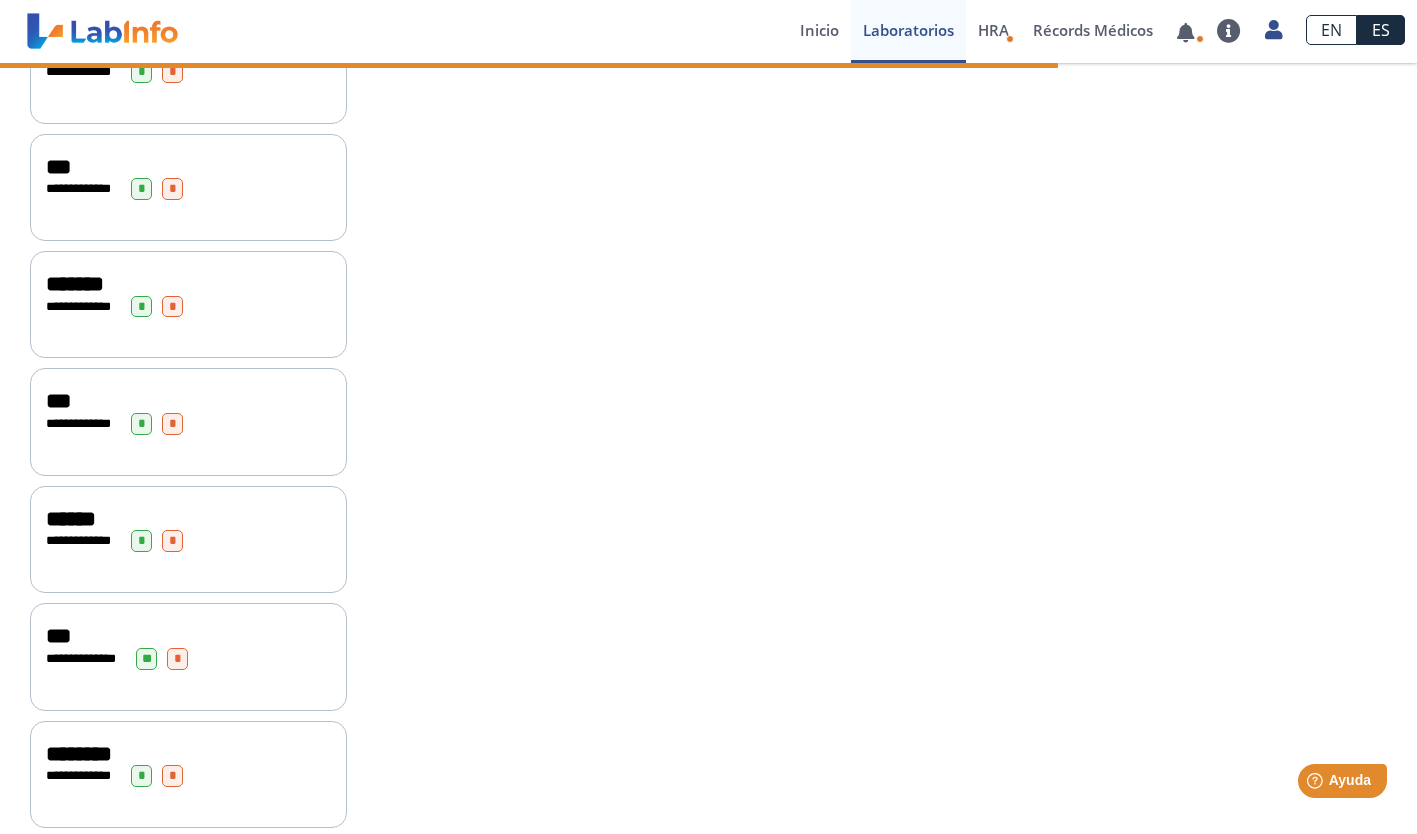 scroll, scrollTop: 2480, scrollLeft: 0, axis: vertical 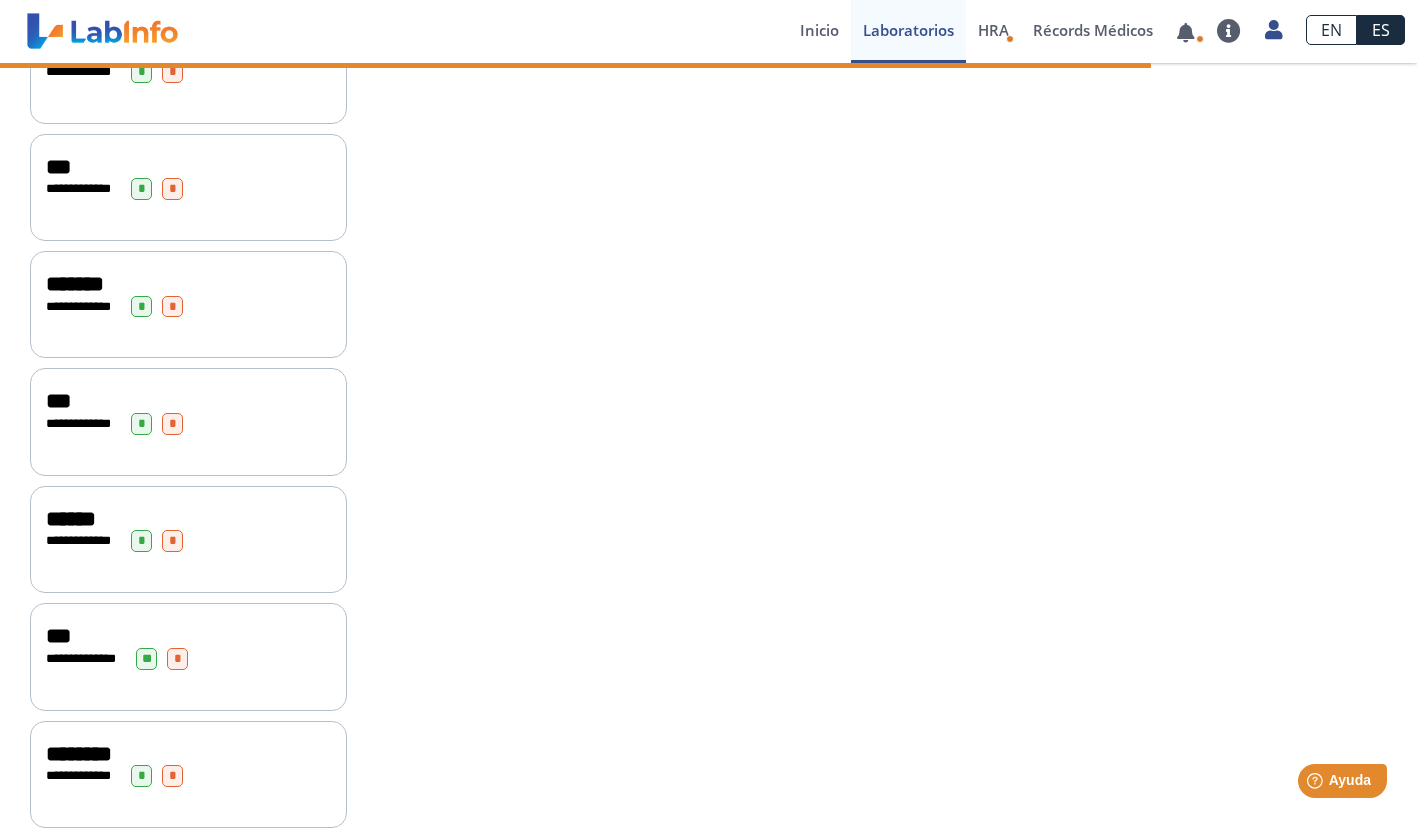 click on "**********" 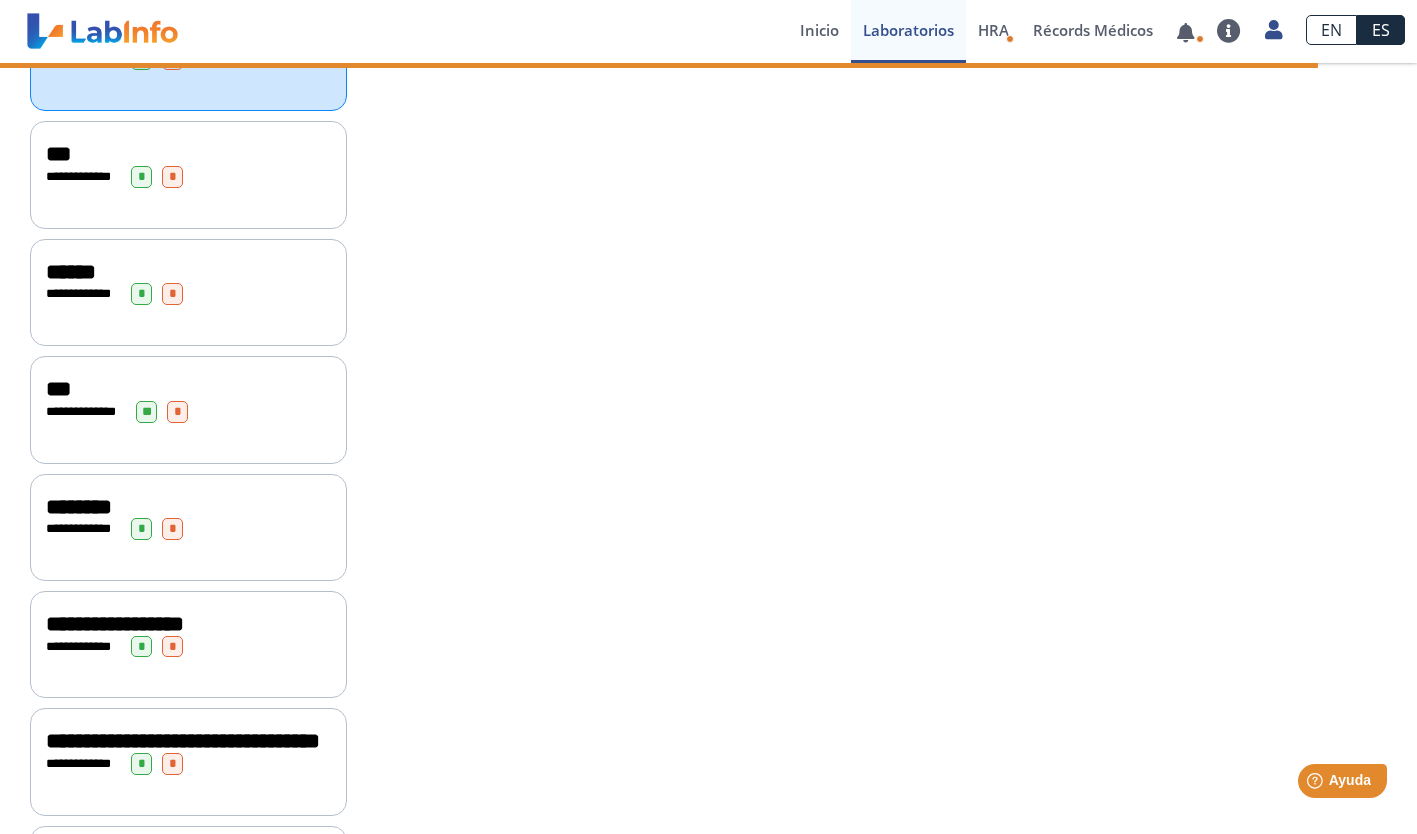 scroll, scrollTop: 3187, scrollLeft: 0, axis: vertical 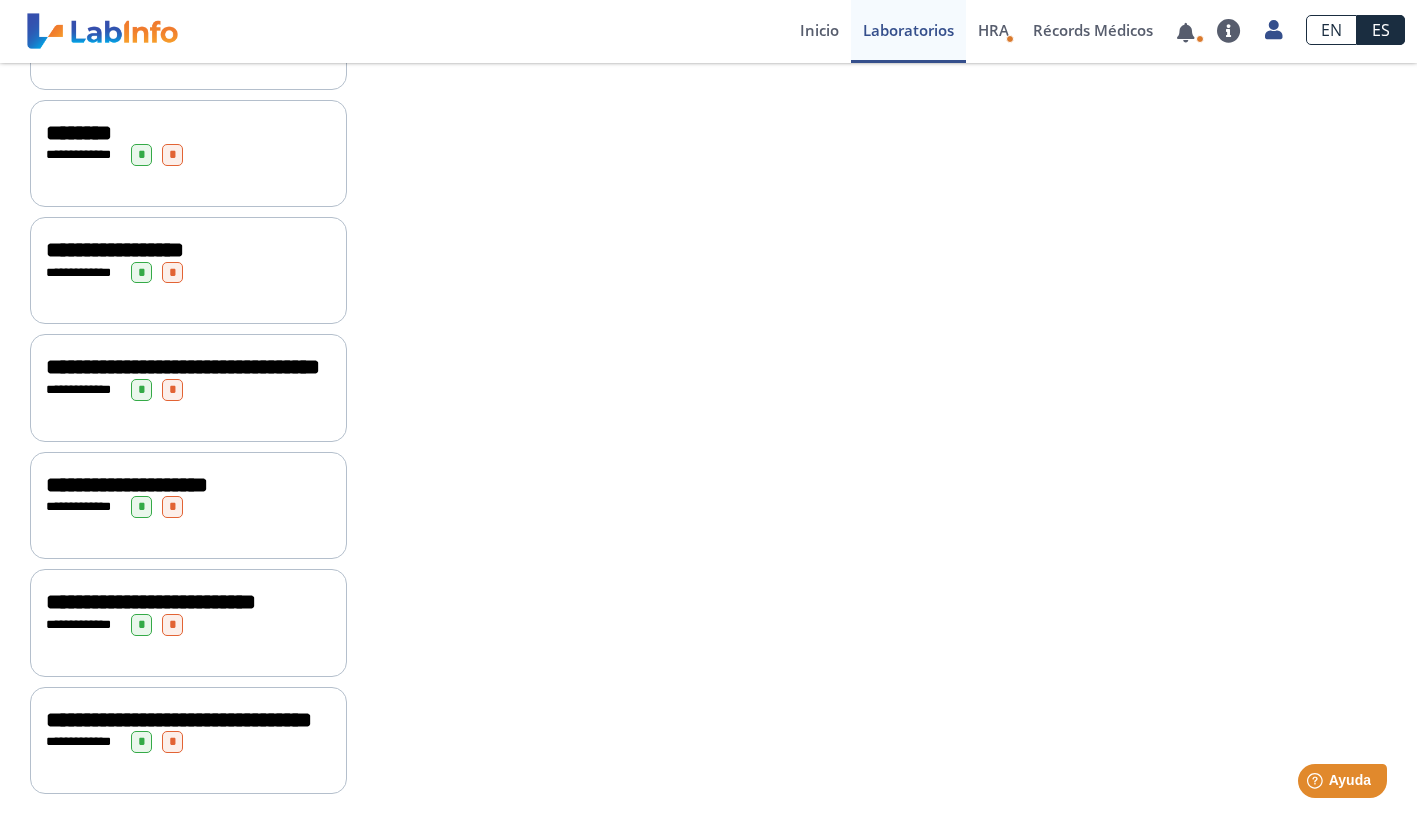 click on "**********" 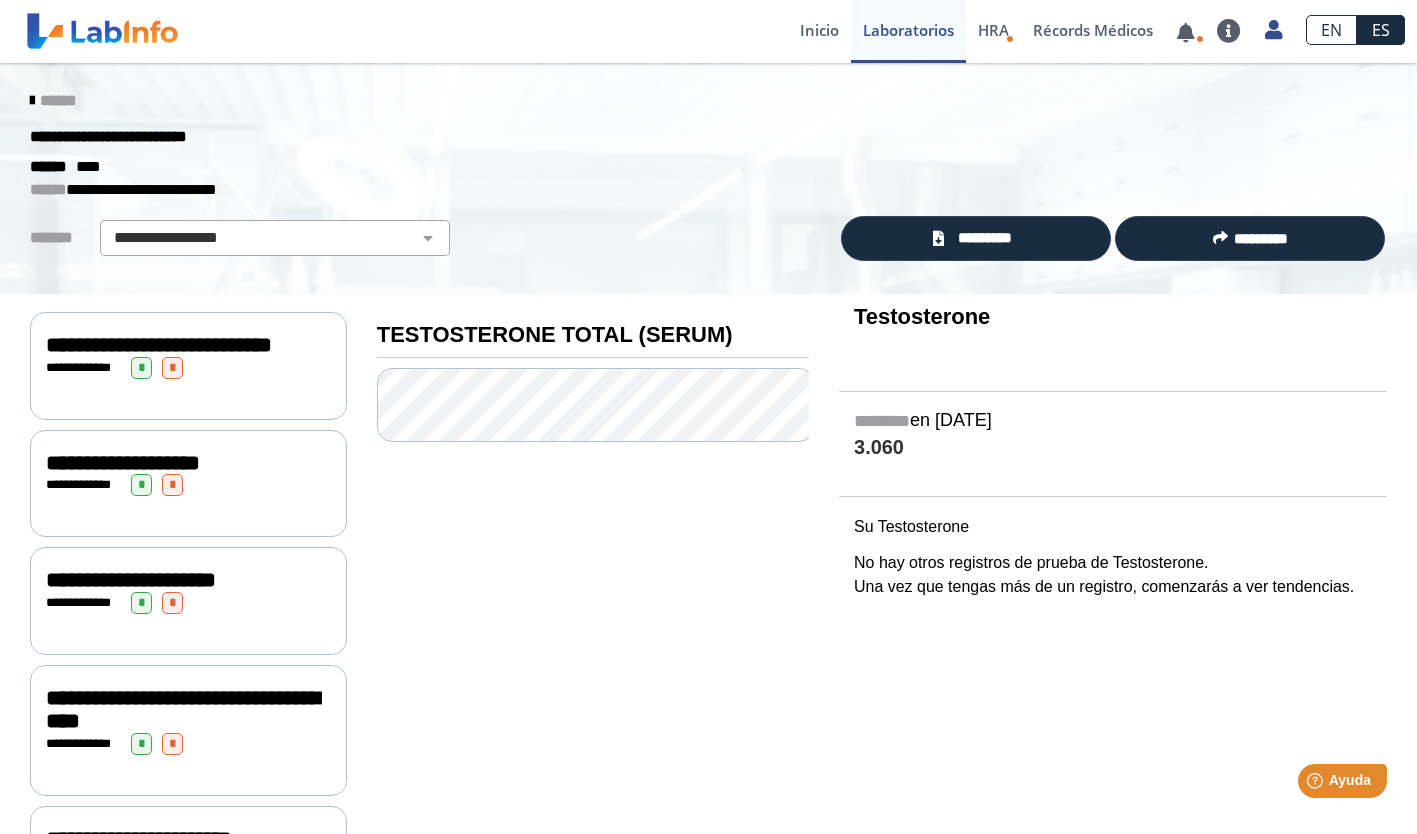 scroll, scrollTop: 0, scrollLeft: 0, axis: both 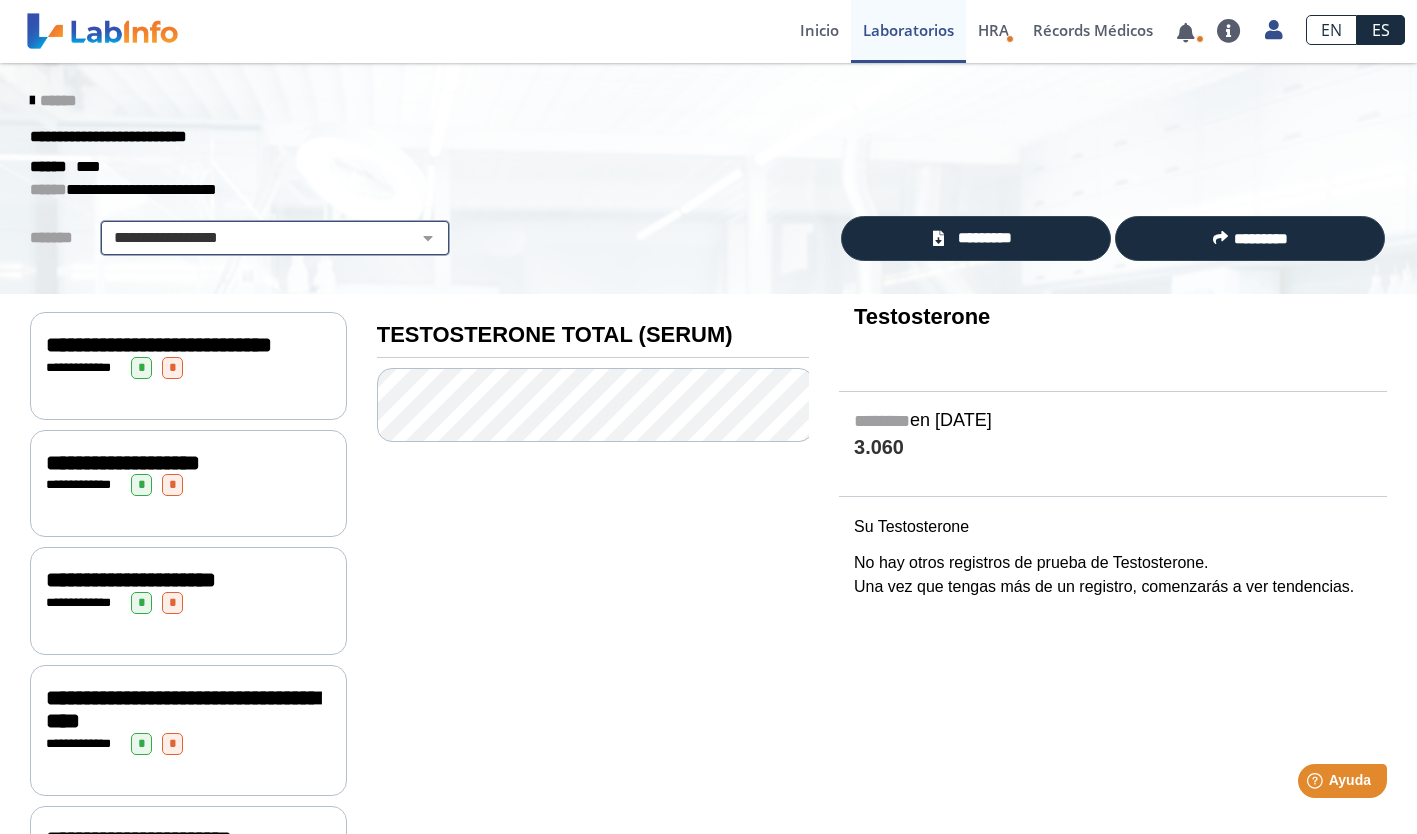 click on "**********" 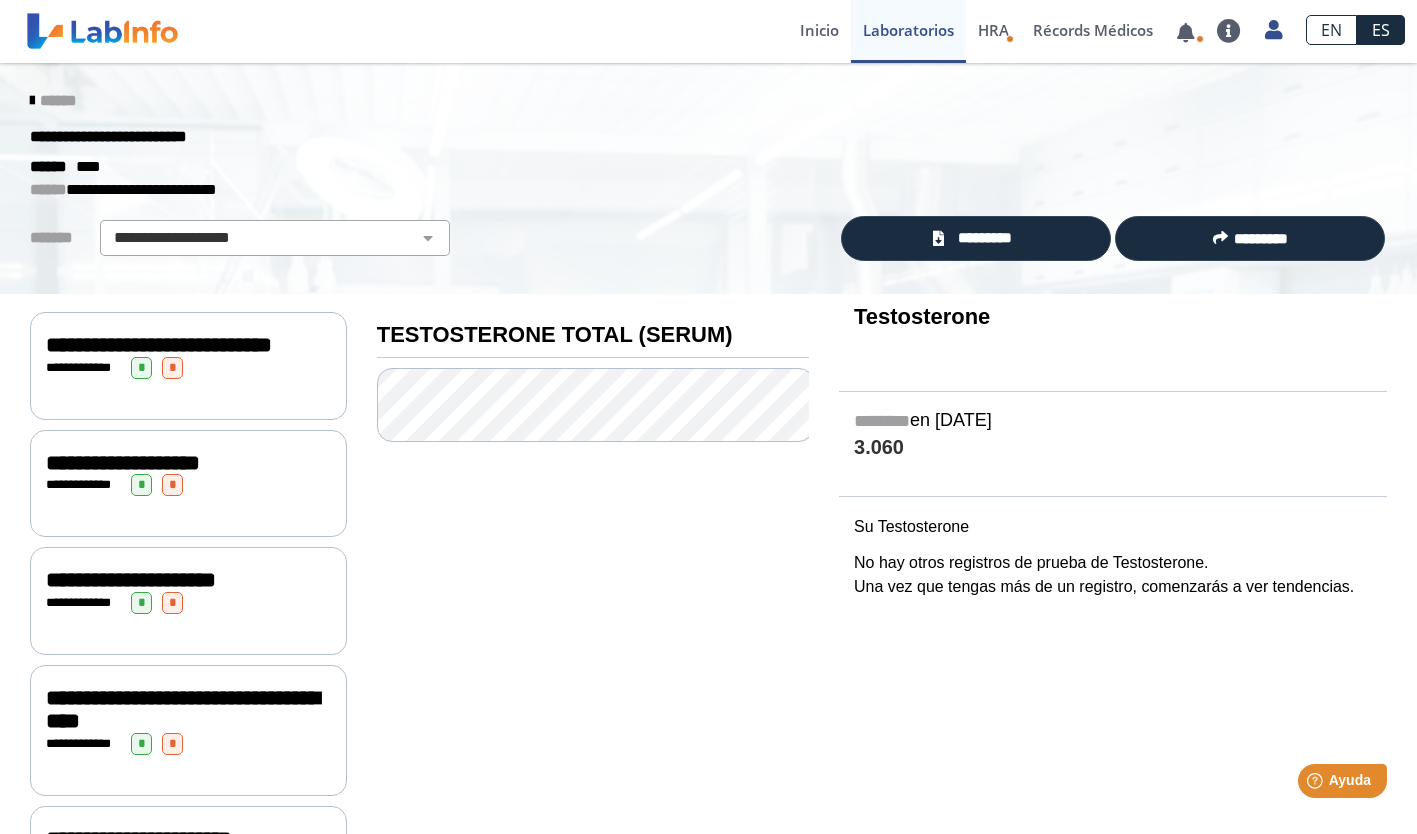 select on "**********" 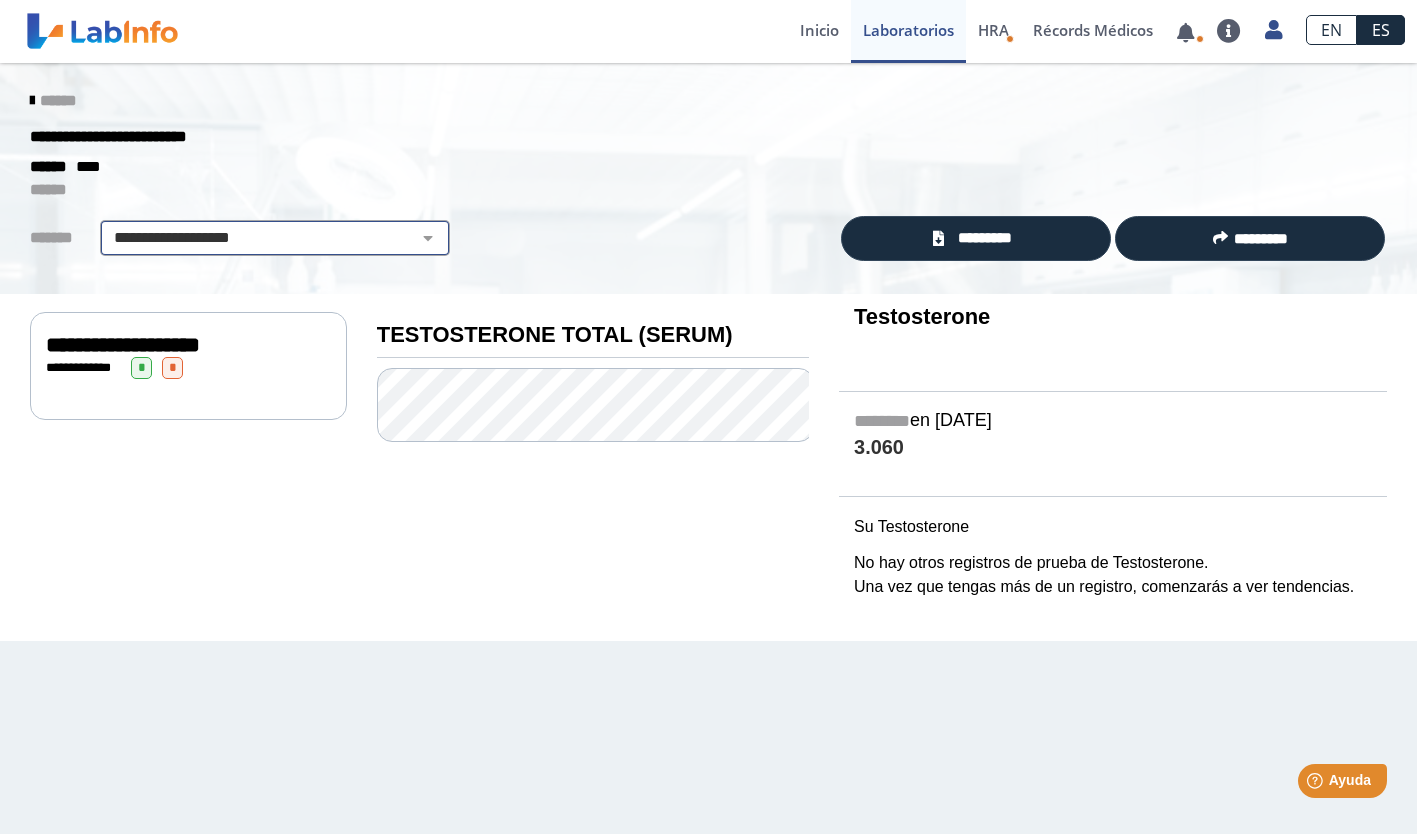 click on "**********" 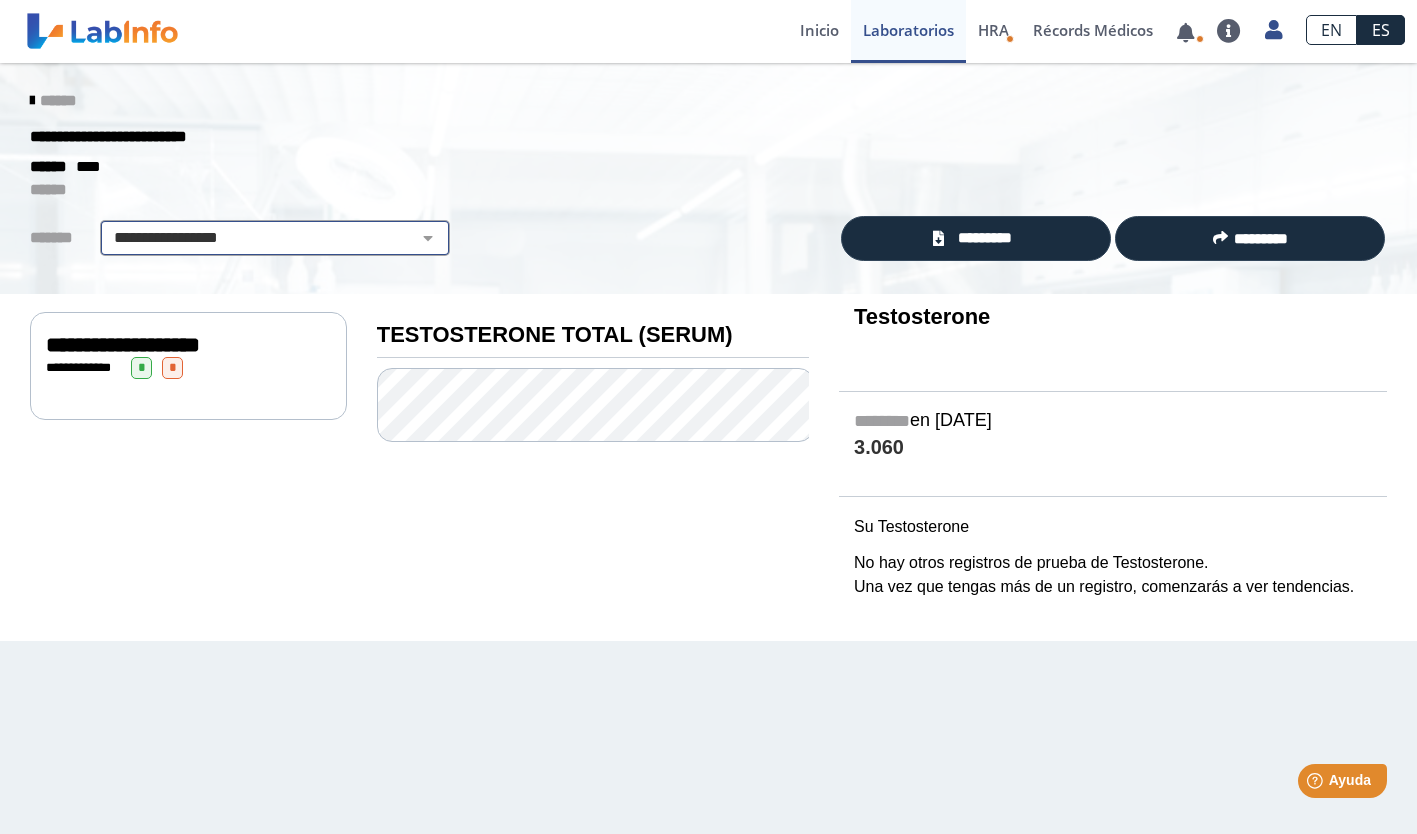 select 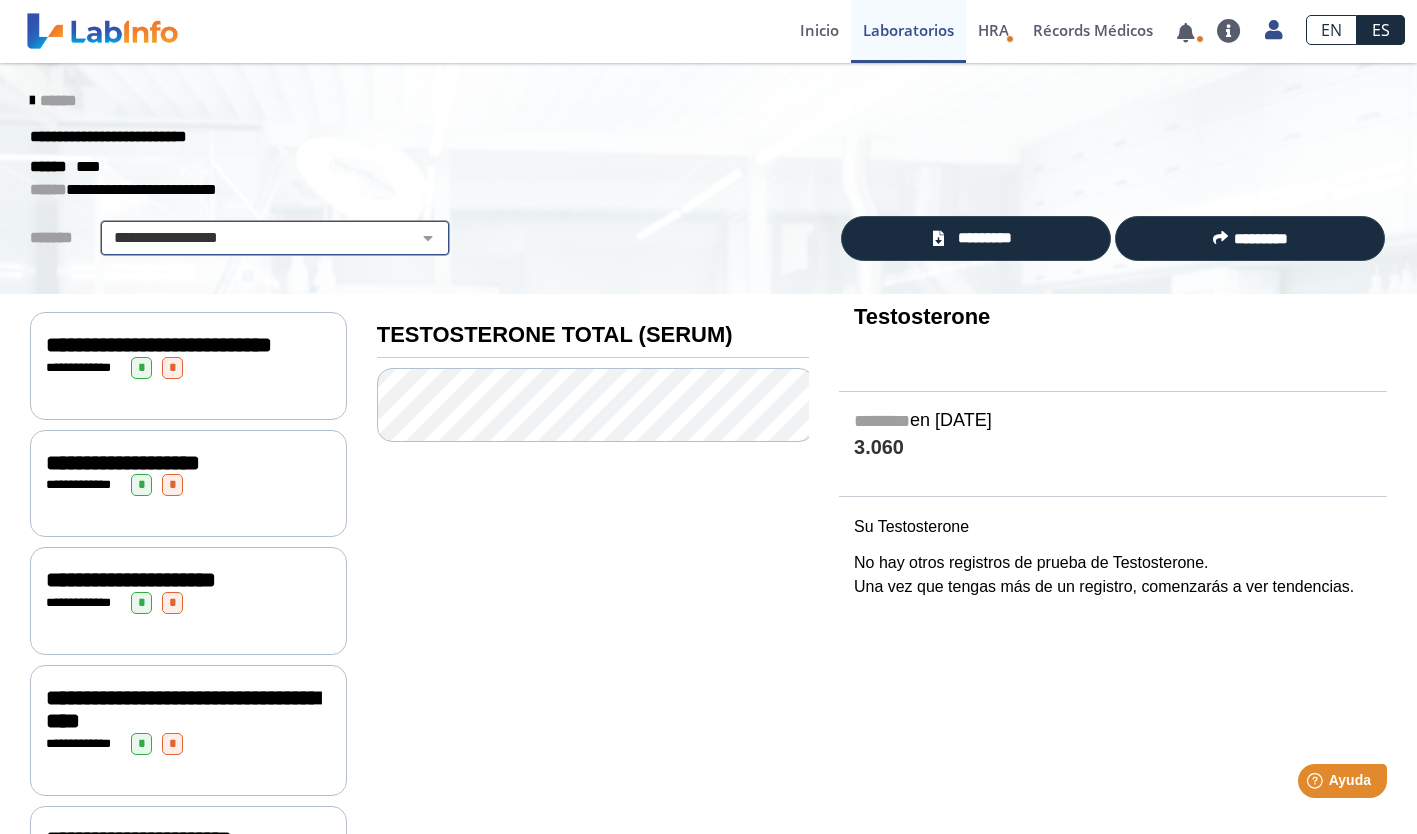 click on "**********" 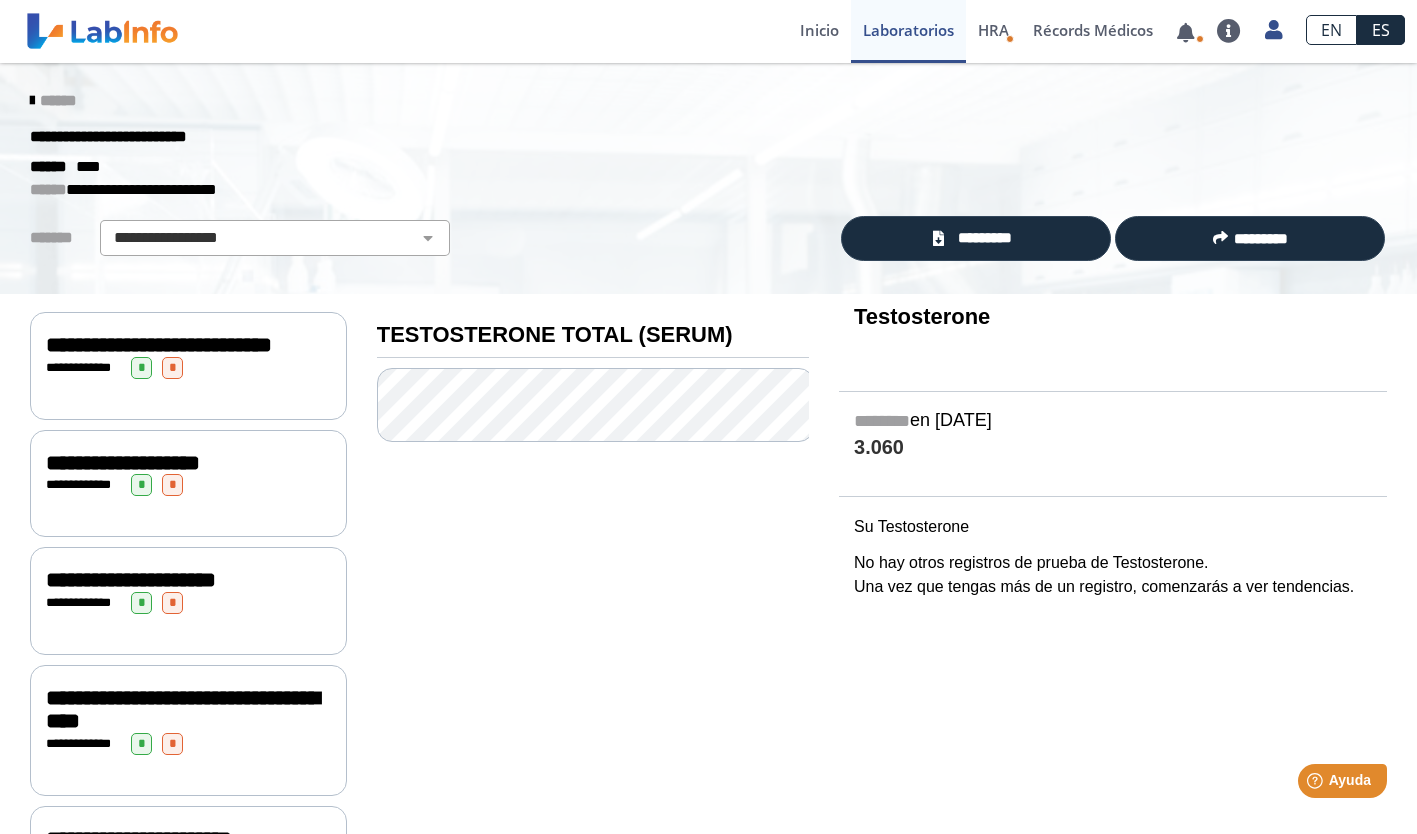 click on "****** ****" 